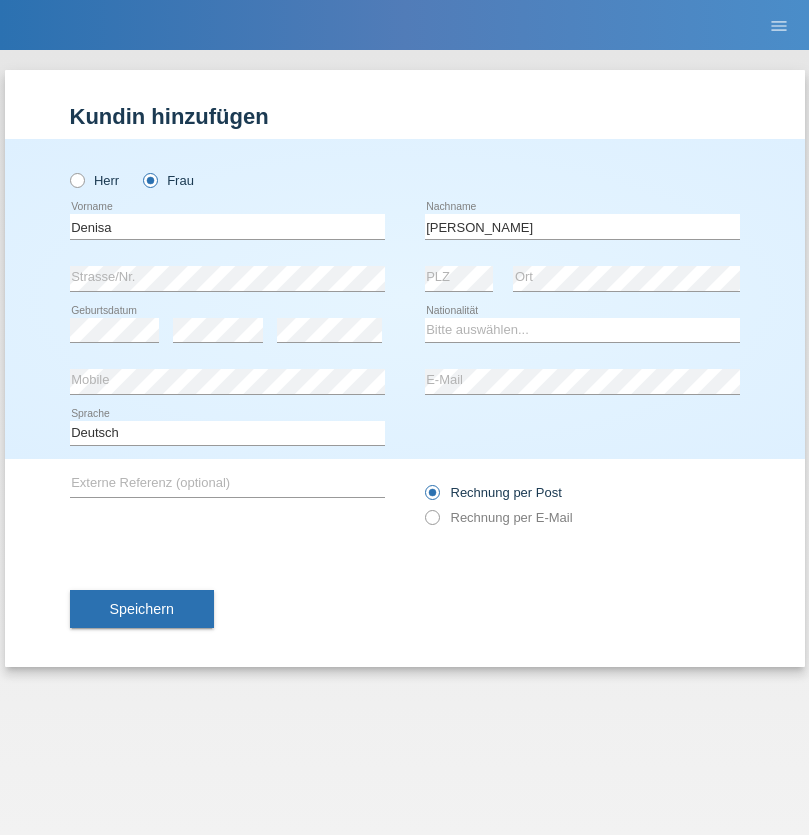 scroll, scrollTop: 0, scrollLeft: 0, axis: both 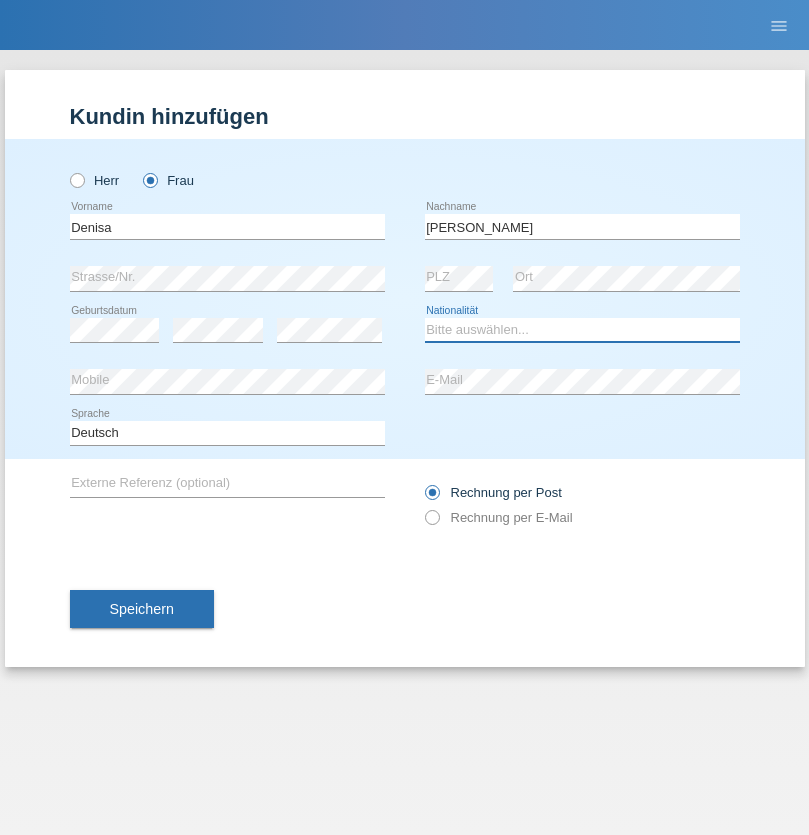 select on "CZ" 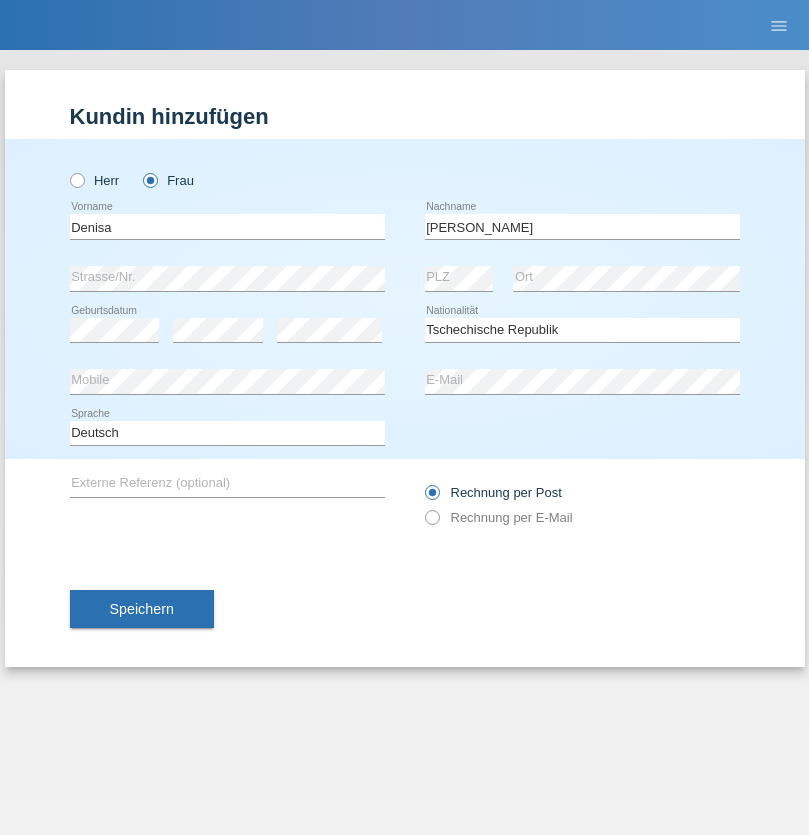 select on "C" 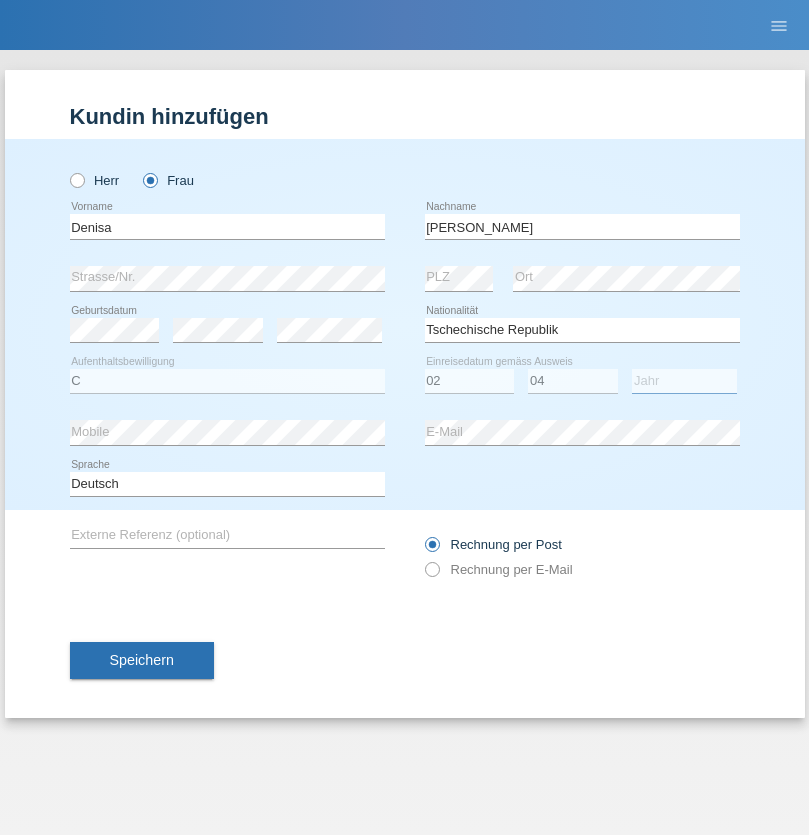 select on "2007" 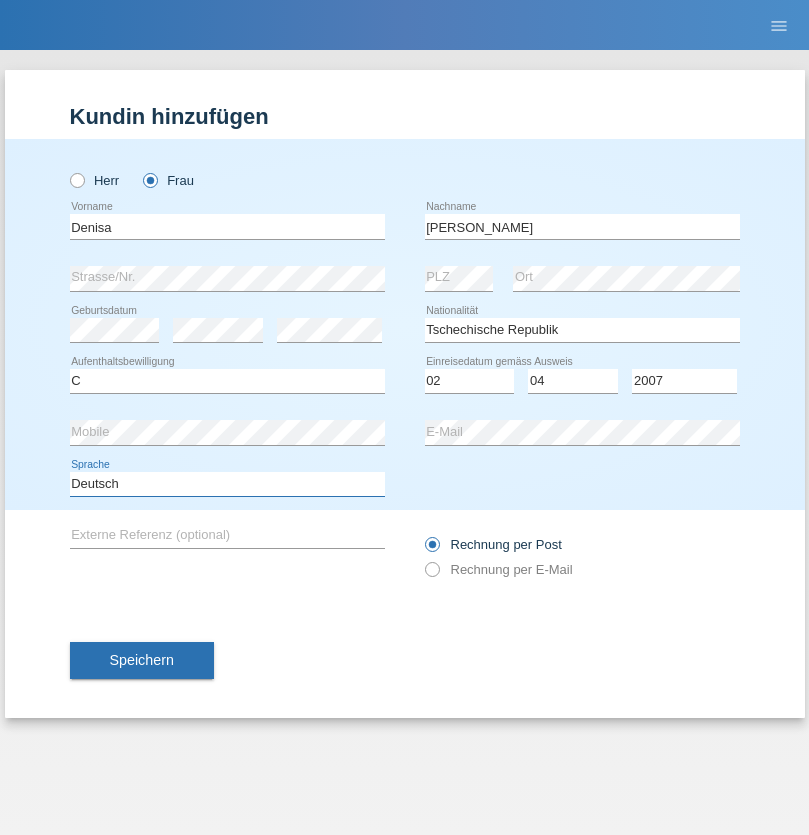 select on "en" 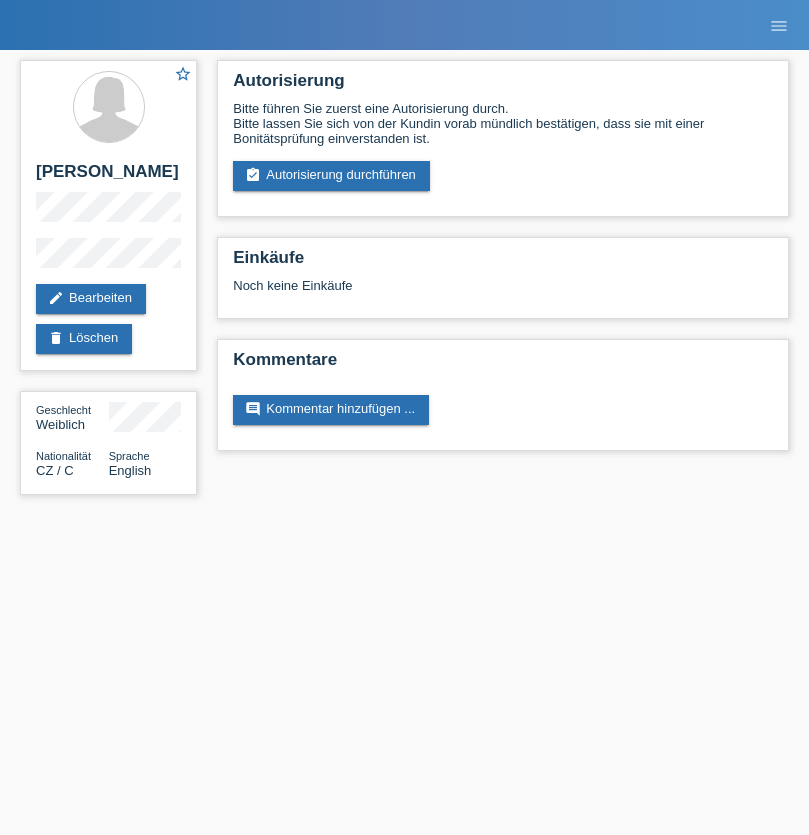 scroll, scrollTop: 0, scrollLeft: 0, axis: both 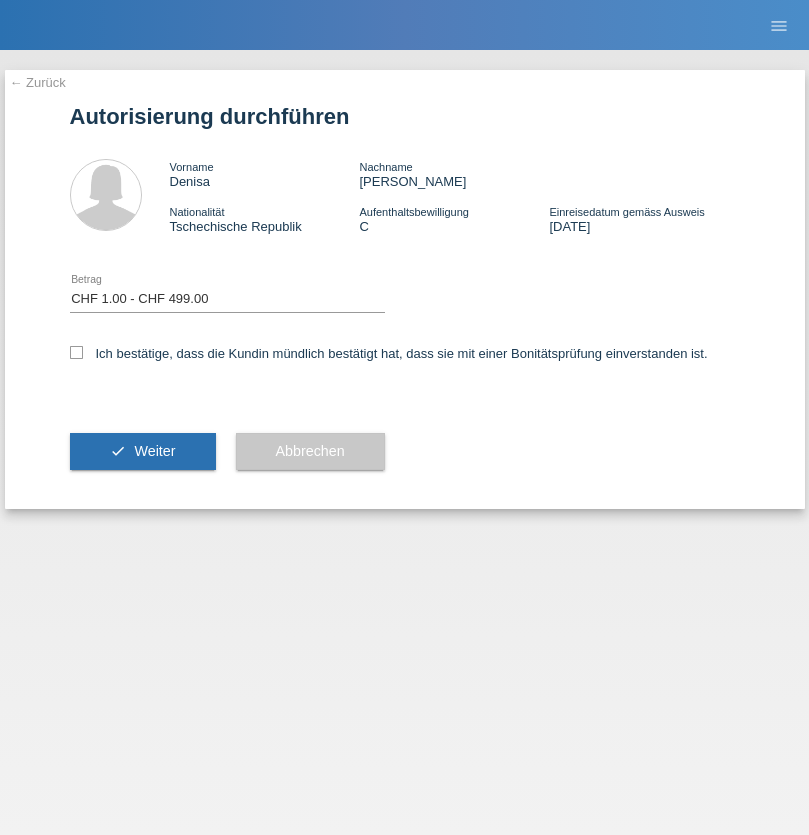 select on "1" 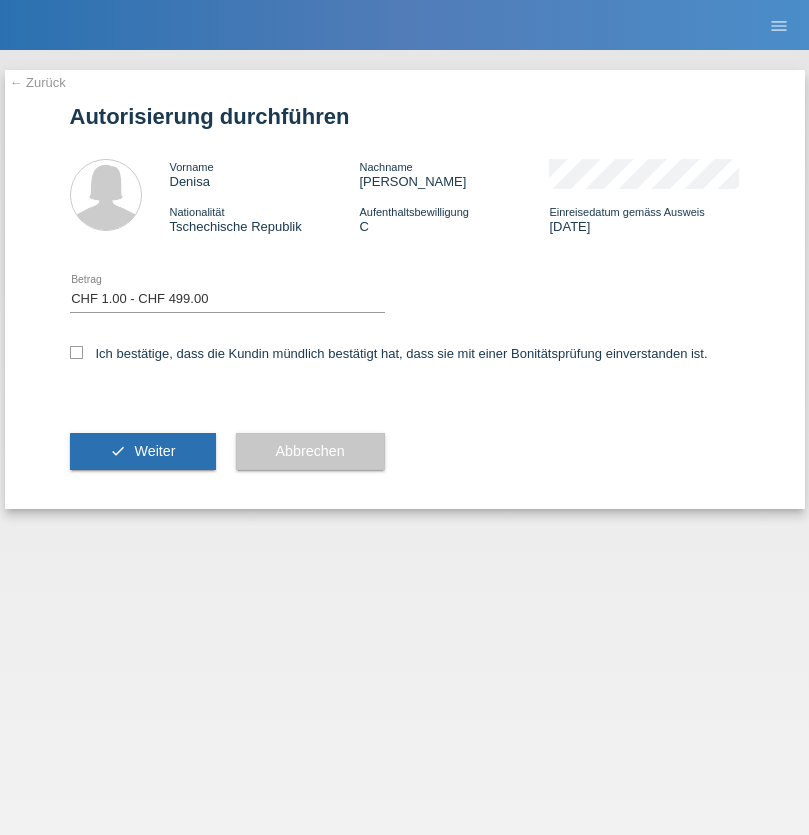 checkbox on "true" 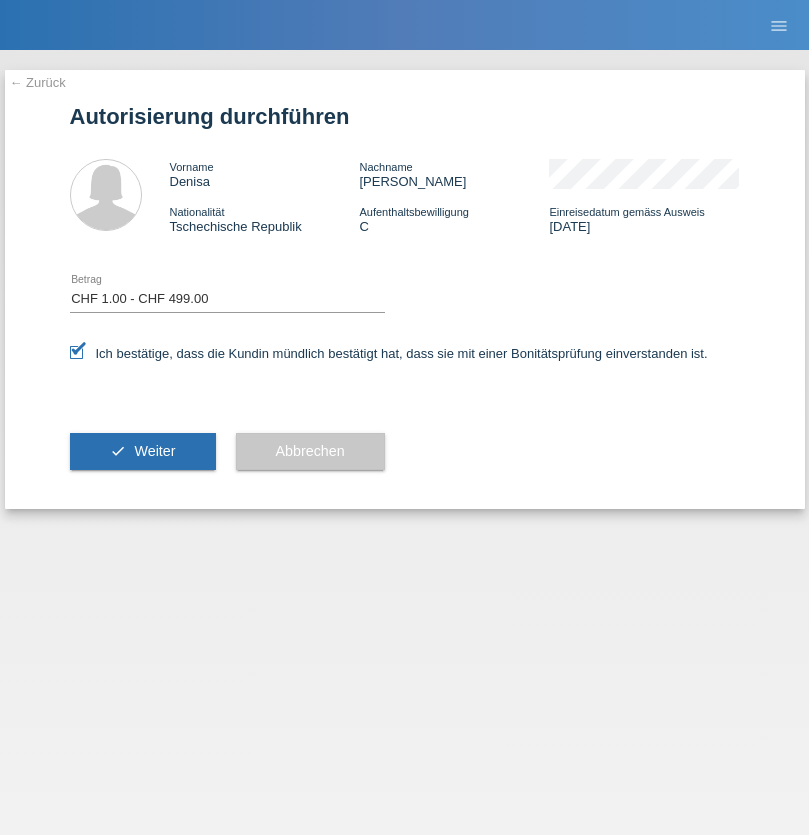 scroll, scrollTop: 0, scrollLeft: 0, axis: both 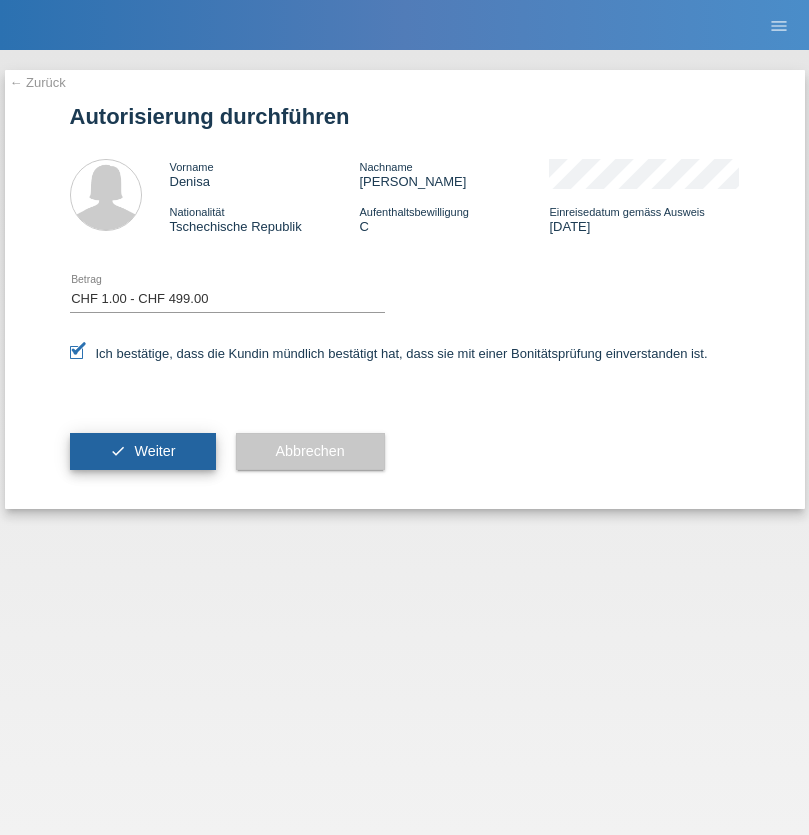 click on "Weiter" at bounding box center (154, 451) 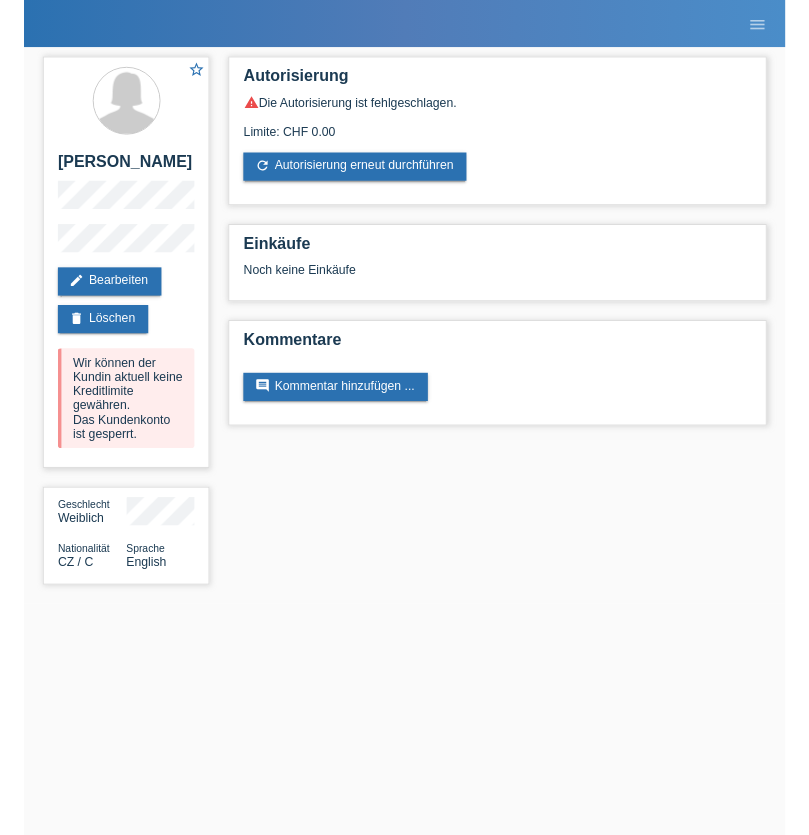 scroll, scrollTop: 0, scrollLeft: 0, axis: both 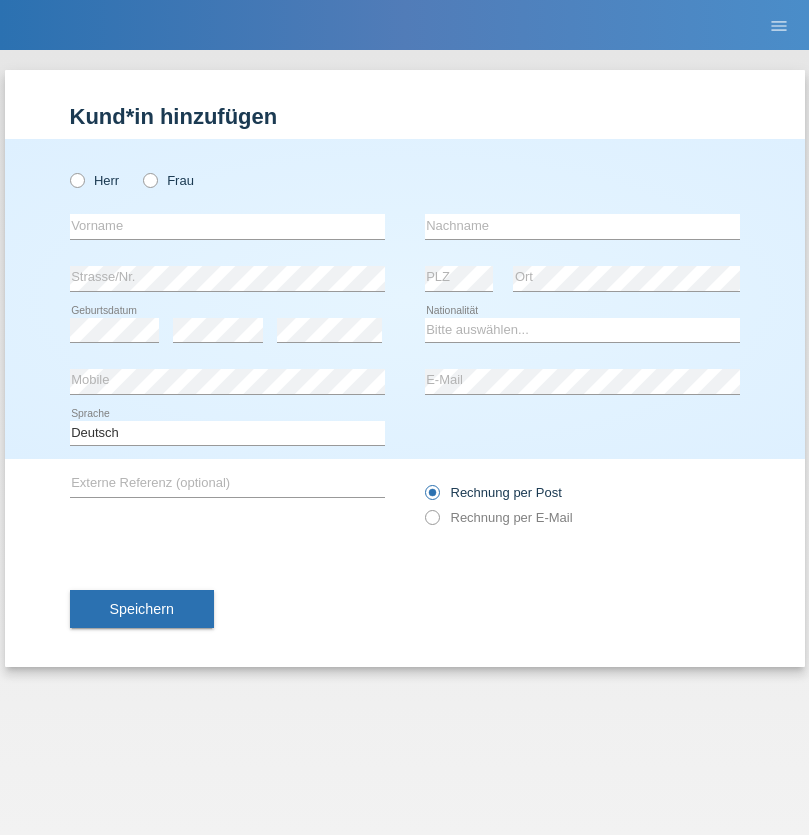 radio on "true" 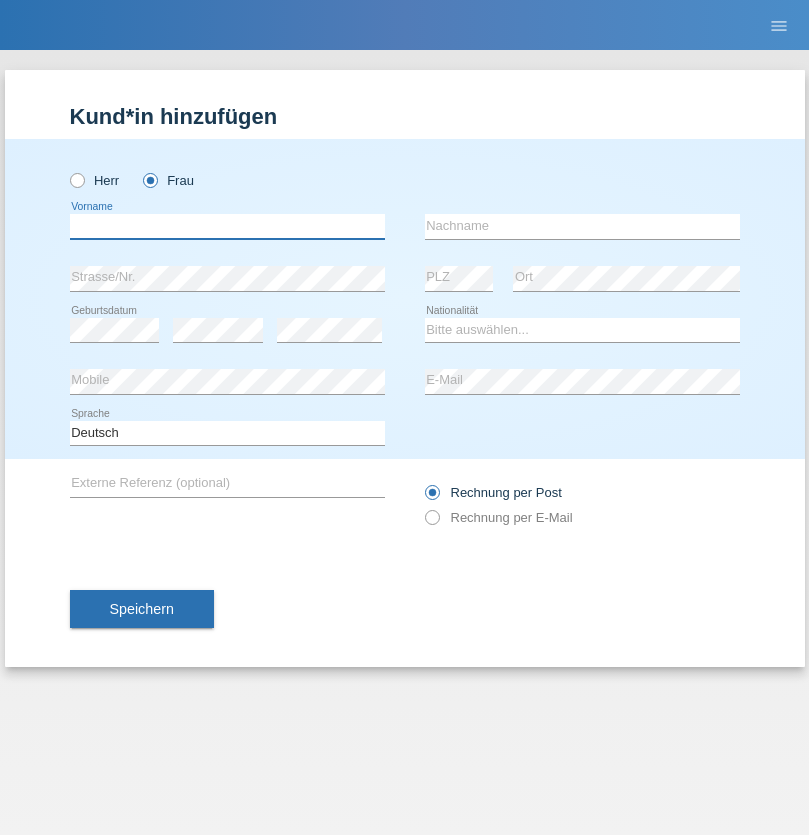 click at bounding box center [227, 226] 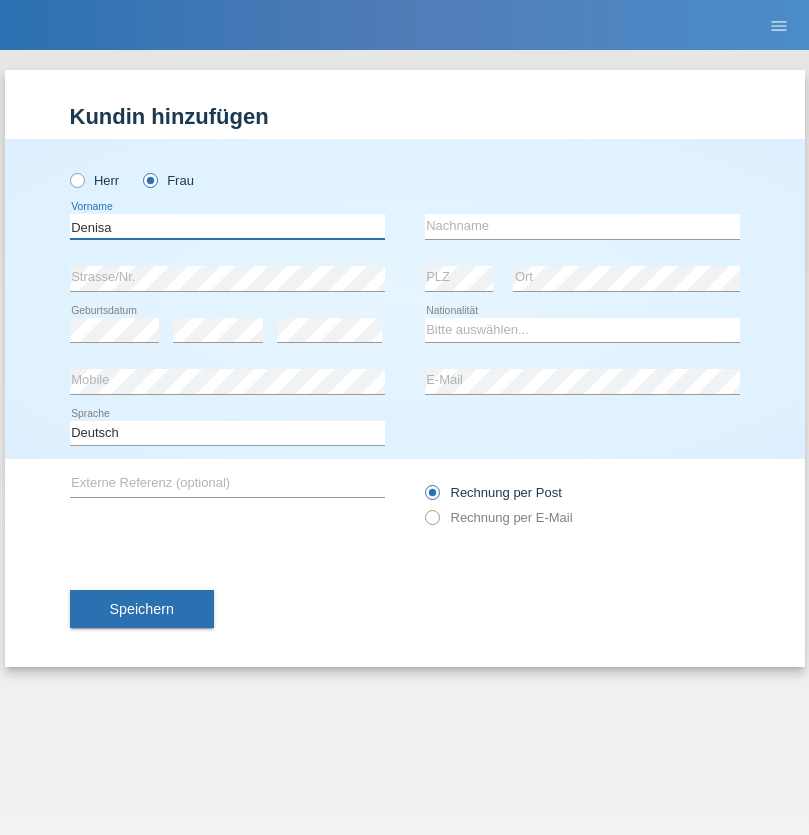 type on "Denisa" 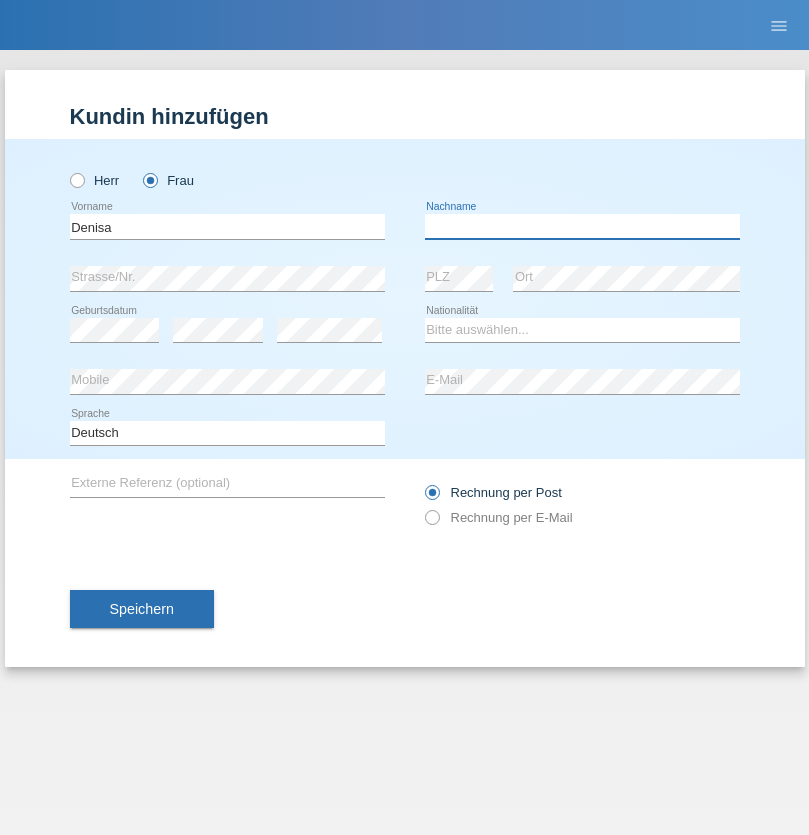 click at bounding box center [582, 226] 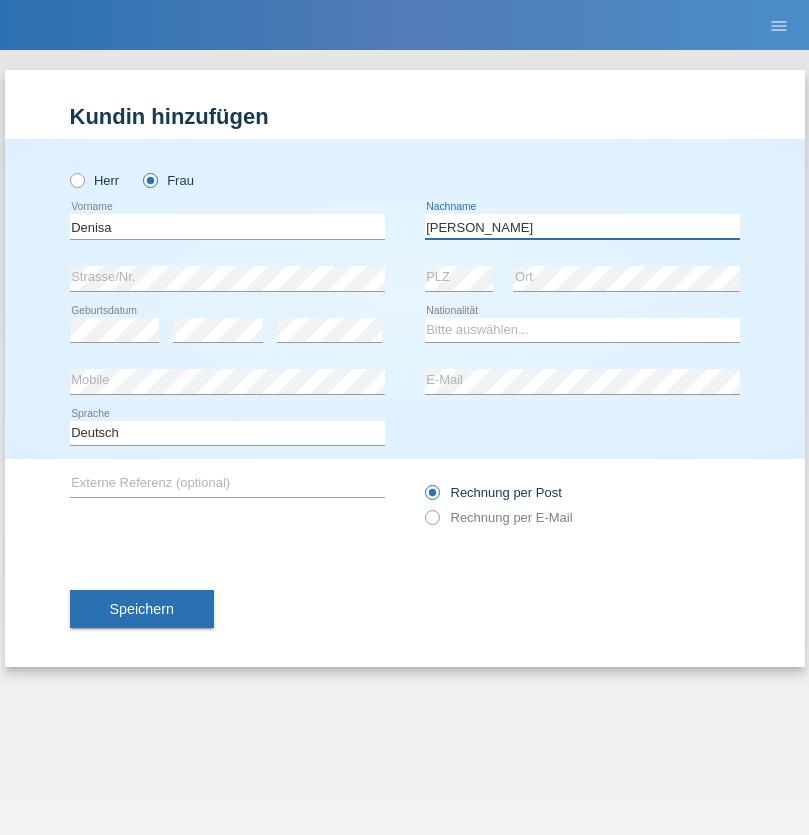 type on "[PERSON_NAME]" 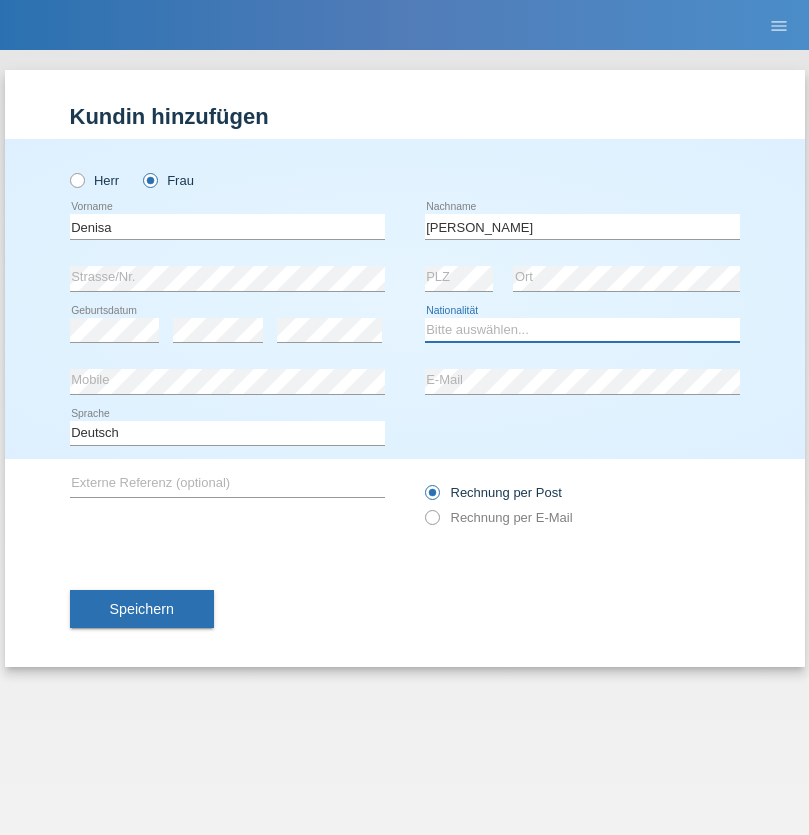 select on "CZ" 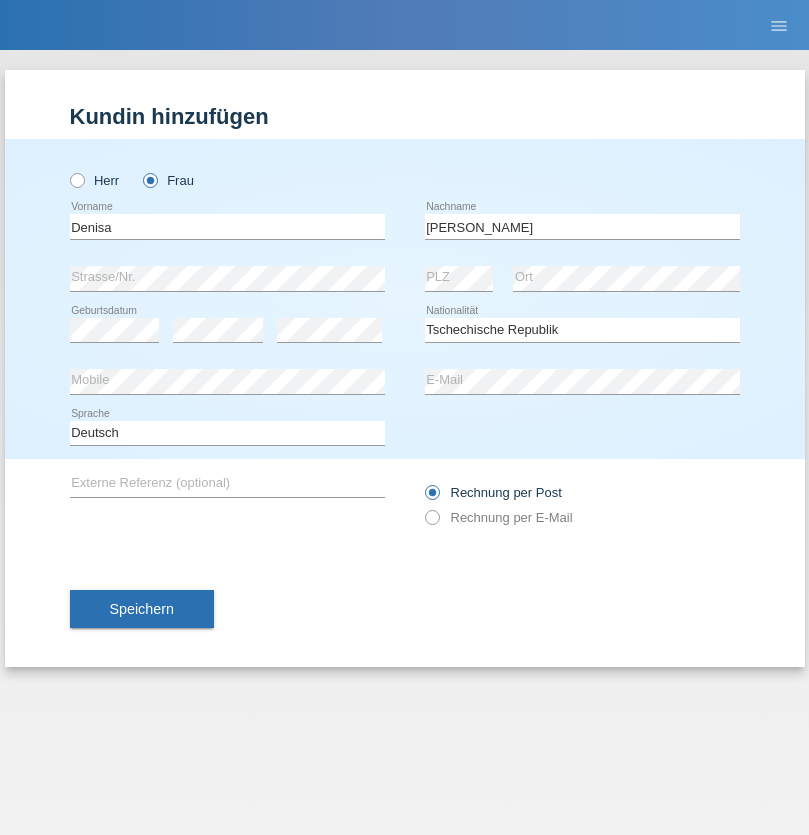 select on "C" 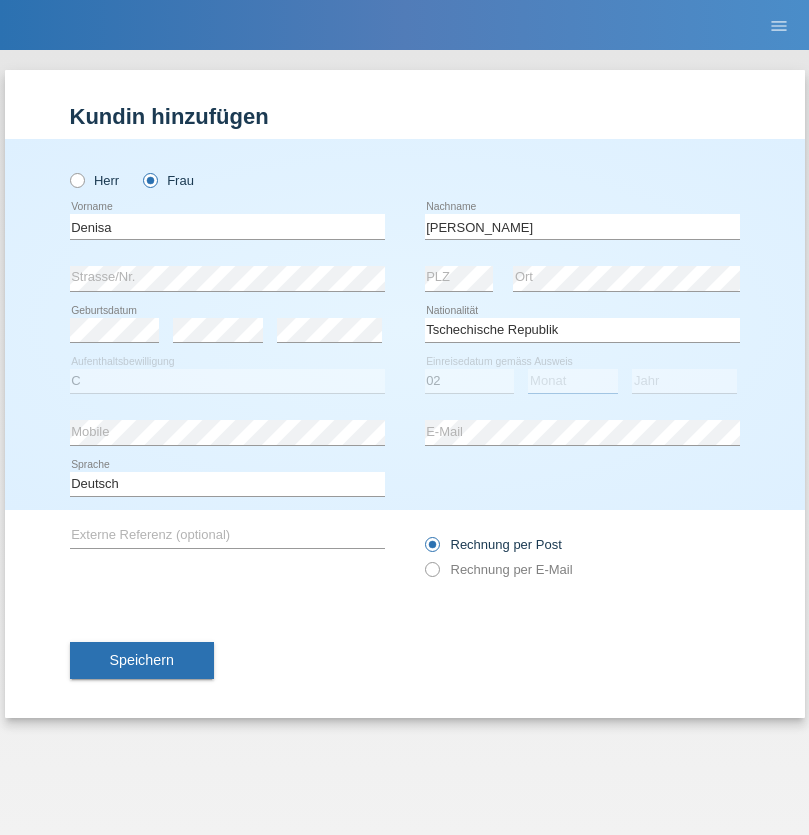 select on "04" 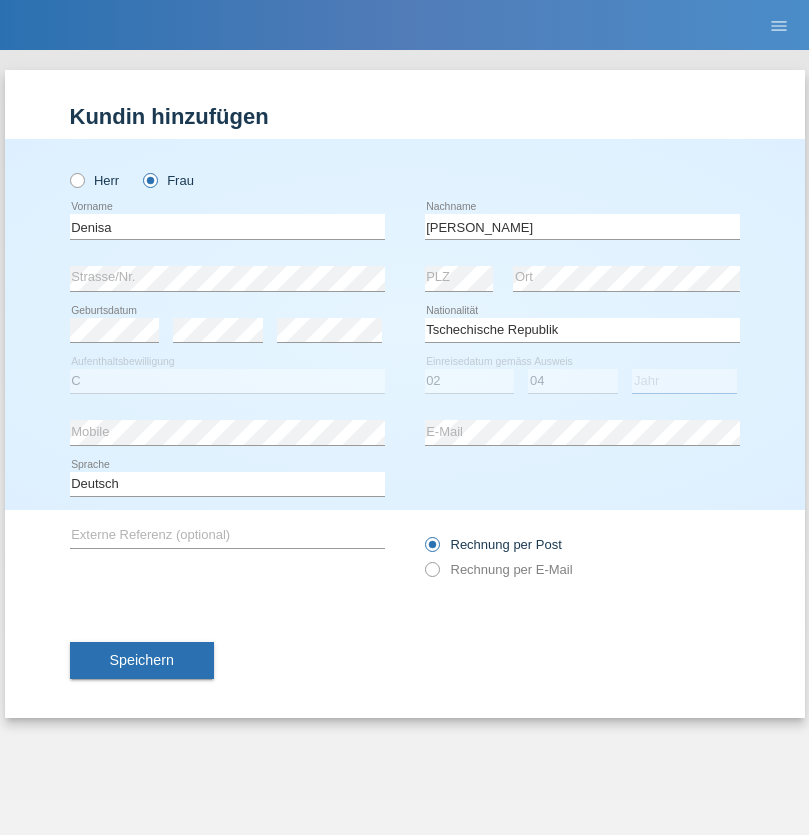 select on "2007" 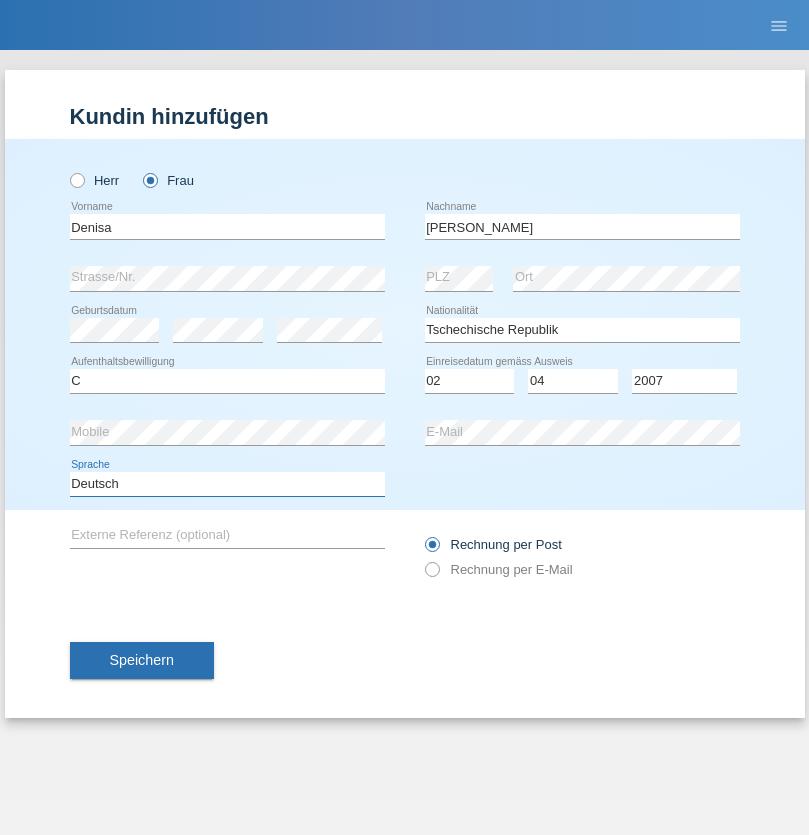 select on "en" 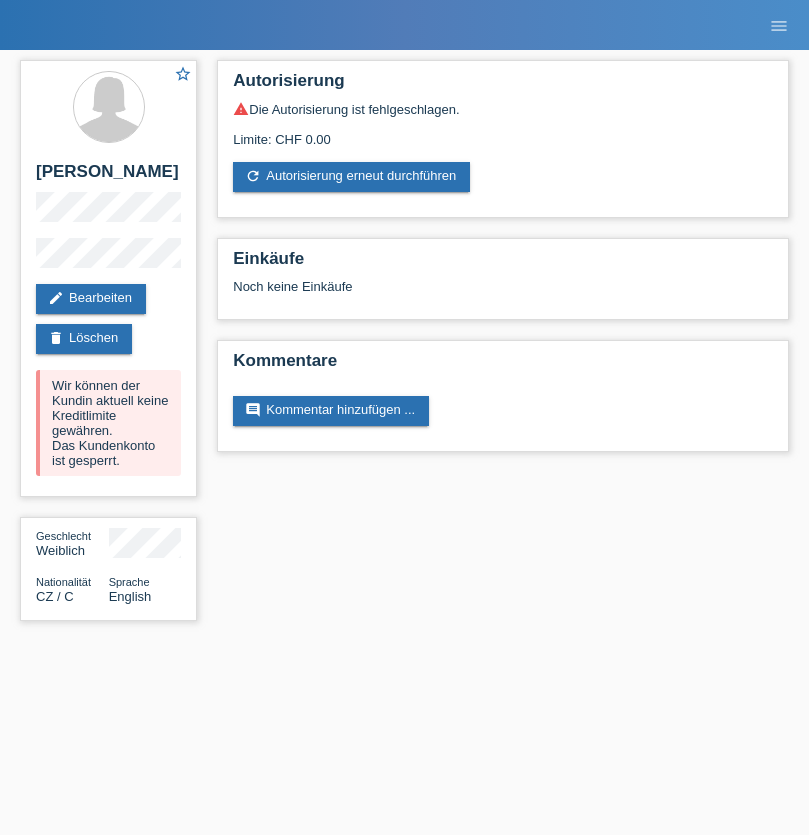 scroll, scrollTop: 0, scrollLeft: 0, axis: both 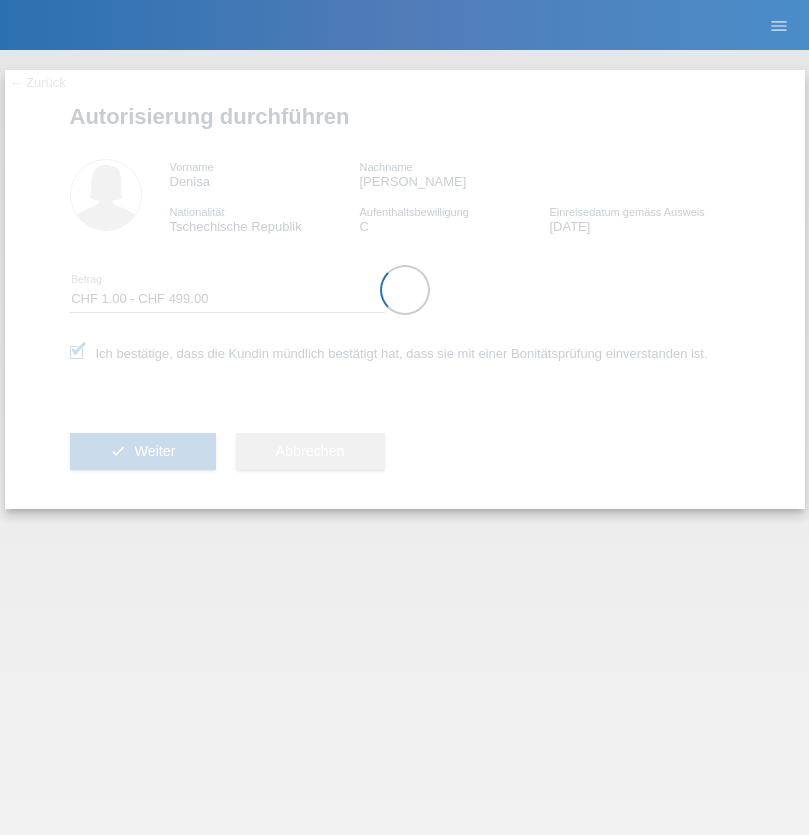 select on "1" 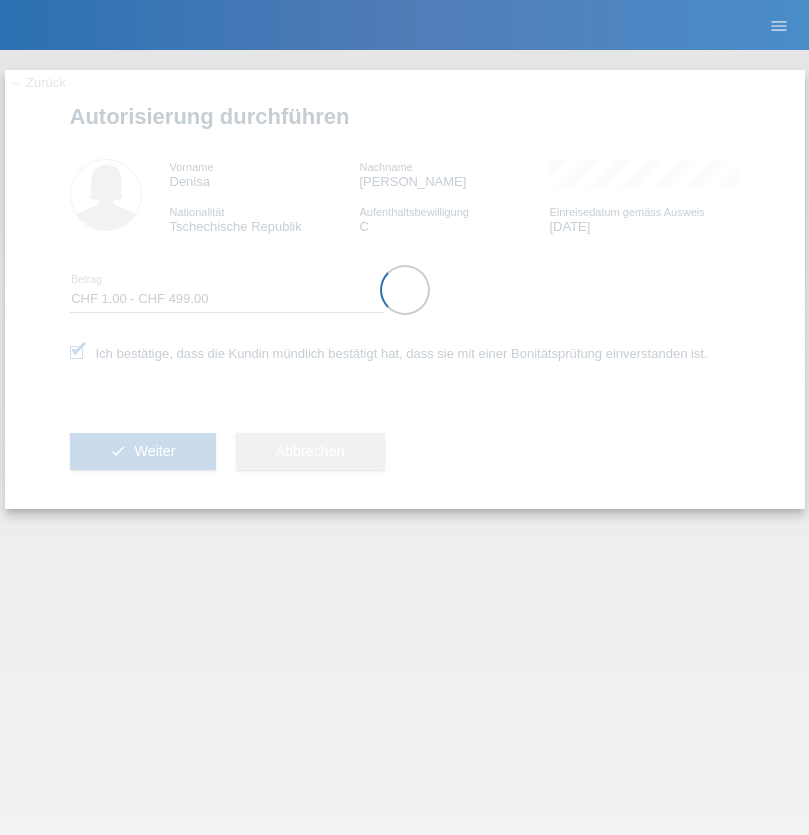 scroll, scrollTop: 0, scrollLeft: 0, axis: both 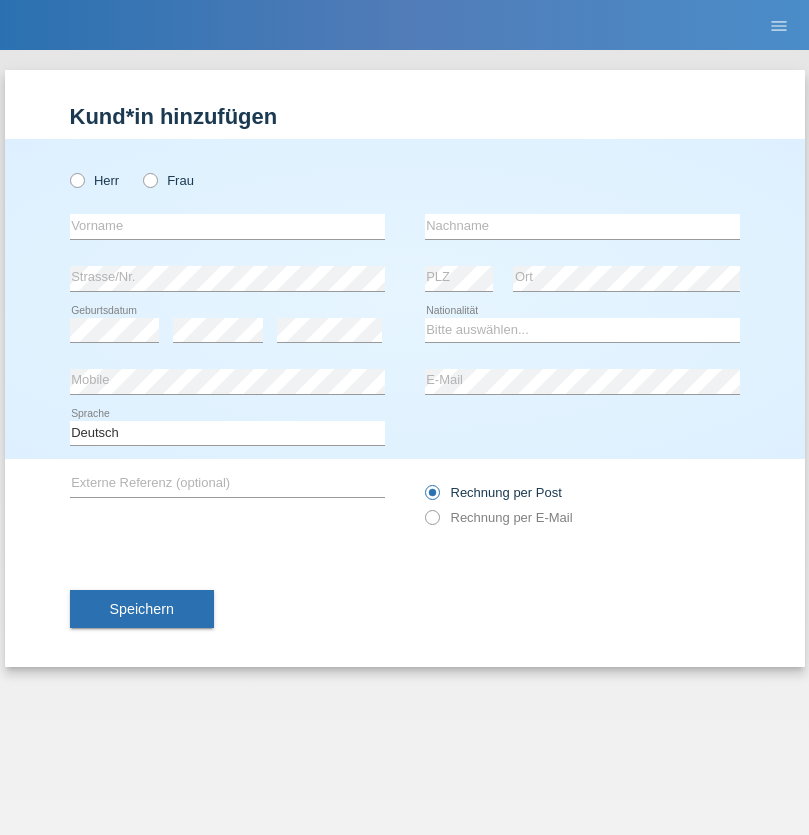 radio on "true" 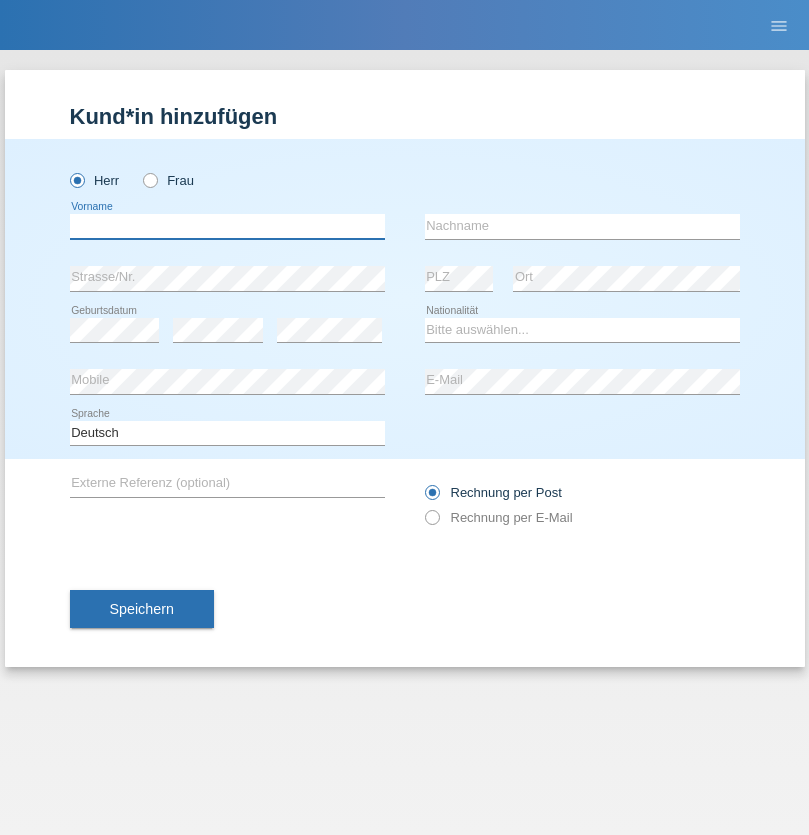 click at bounding box center (227, 226) 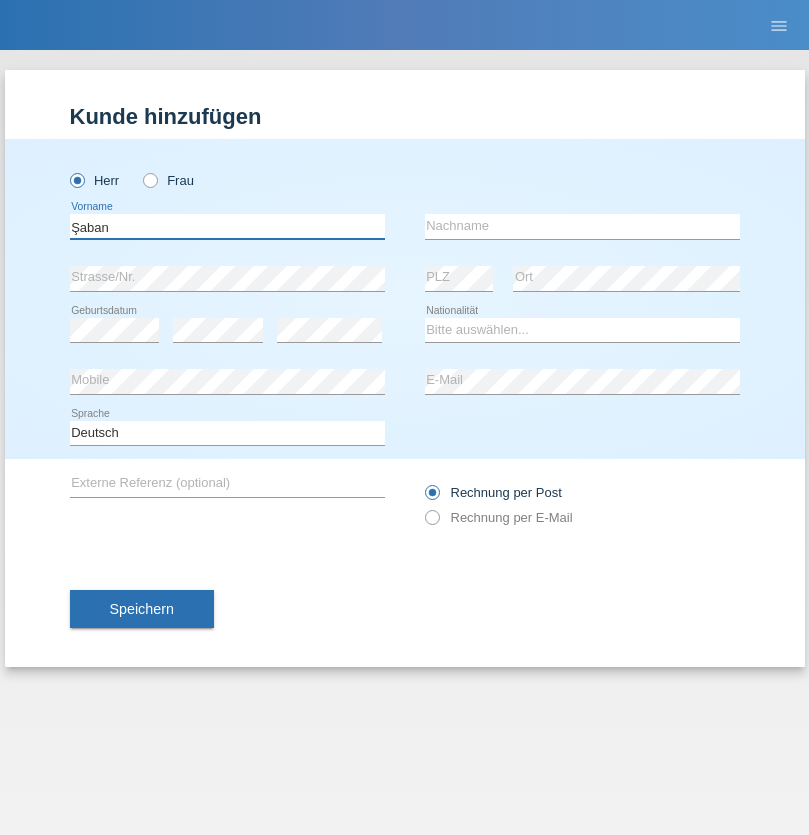 type on "Şaban" 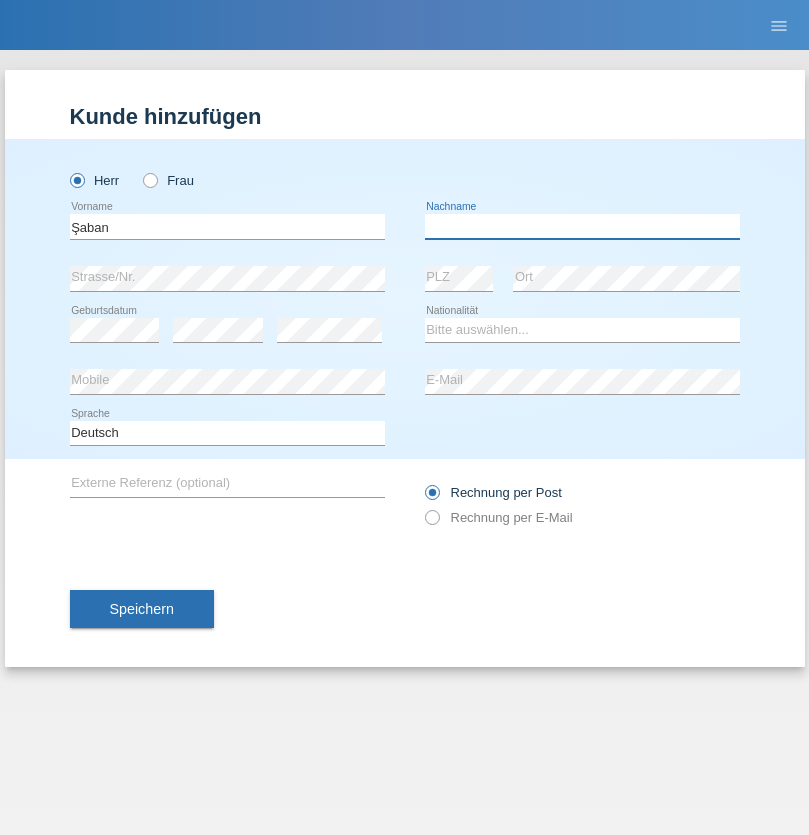 click at bounding box center (582, 226) 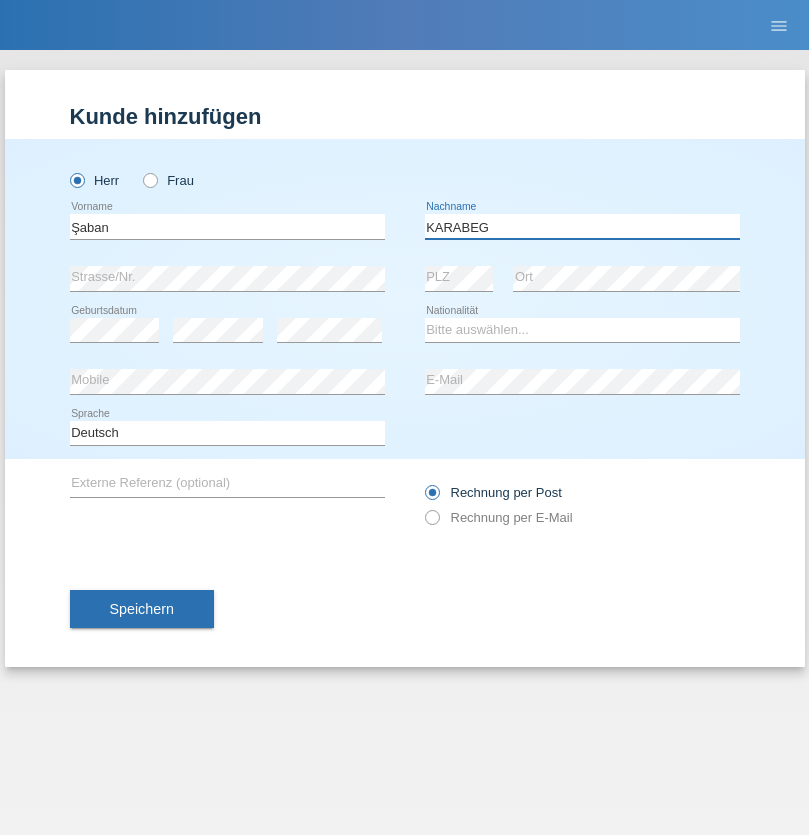 type on "KARABEG" 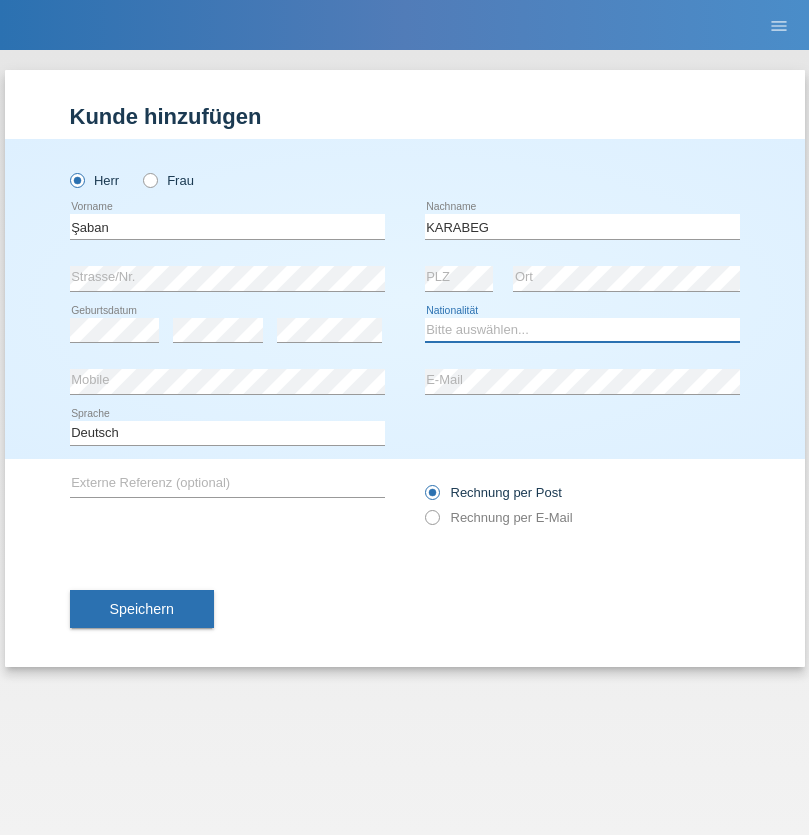 select on "TR" 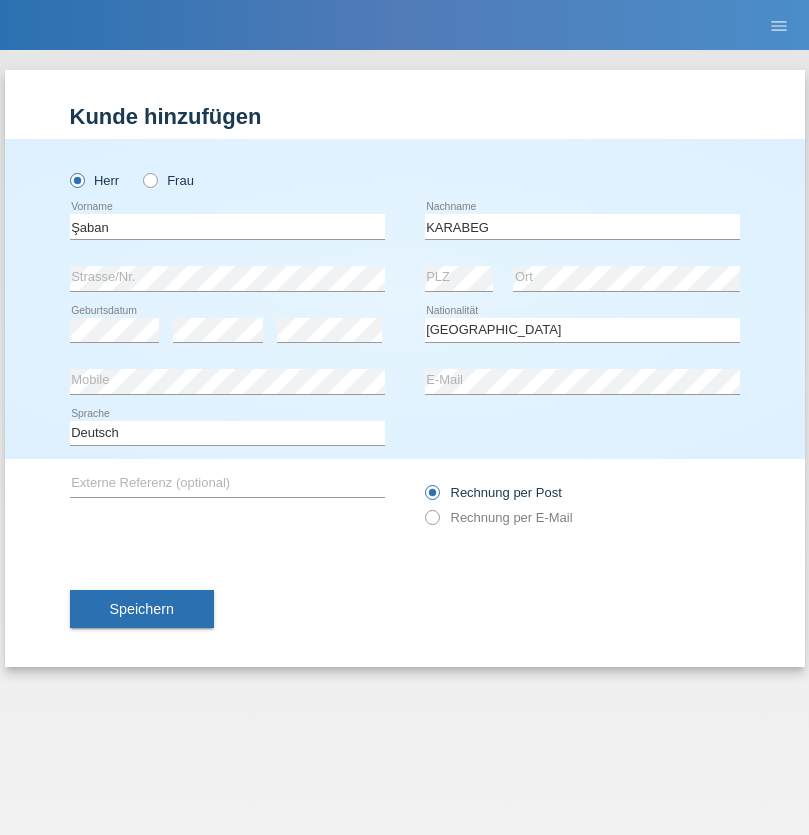 select on "C" 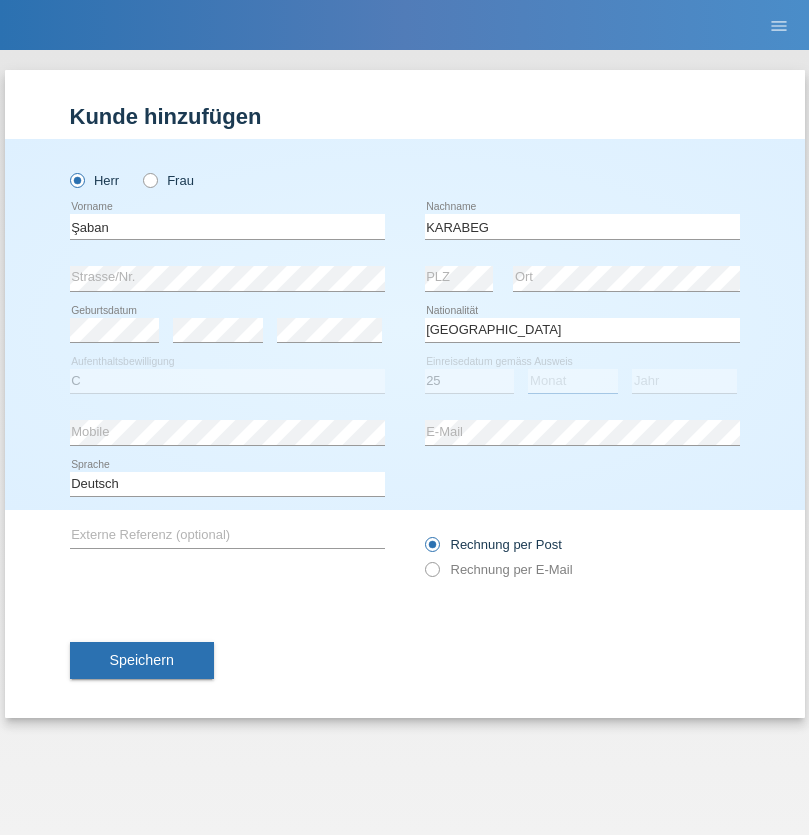 select on "09" 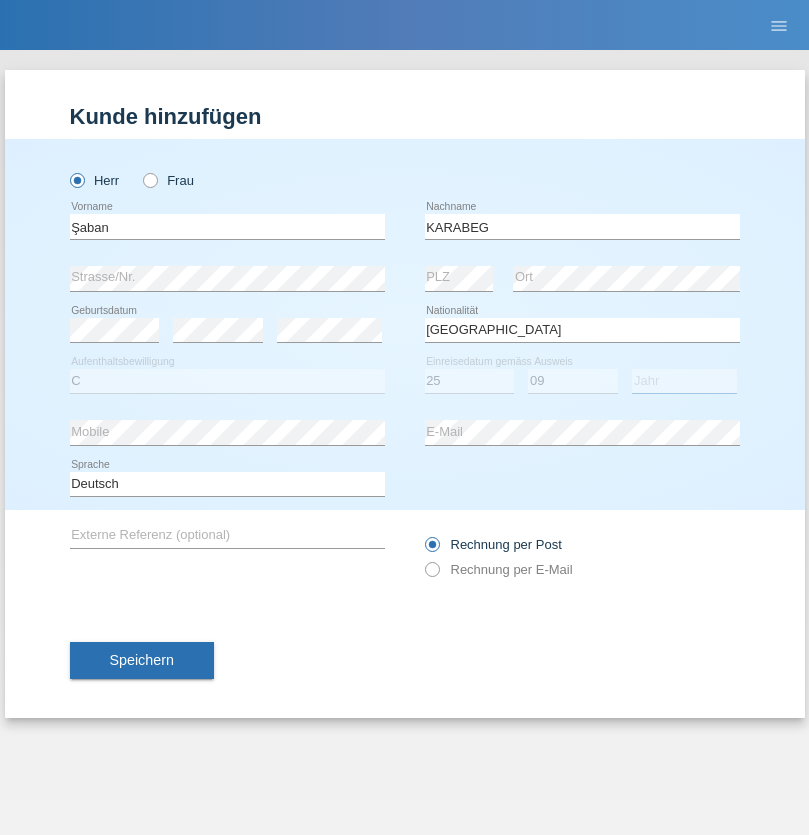 select on "2021" 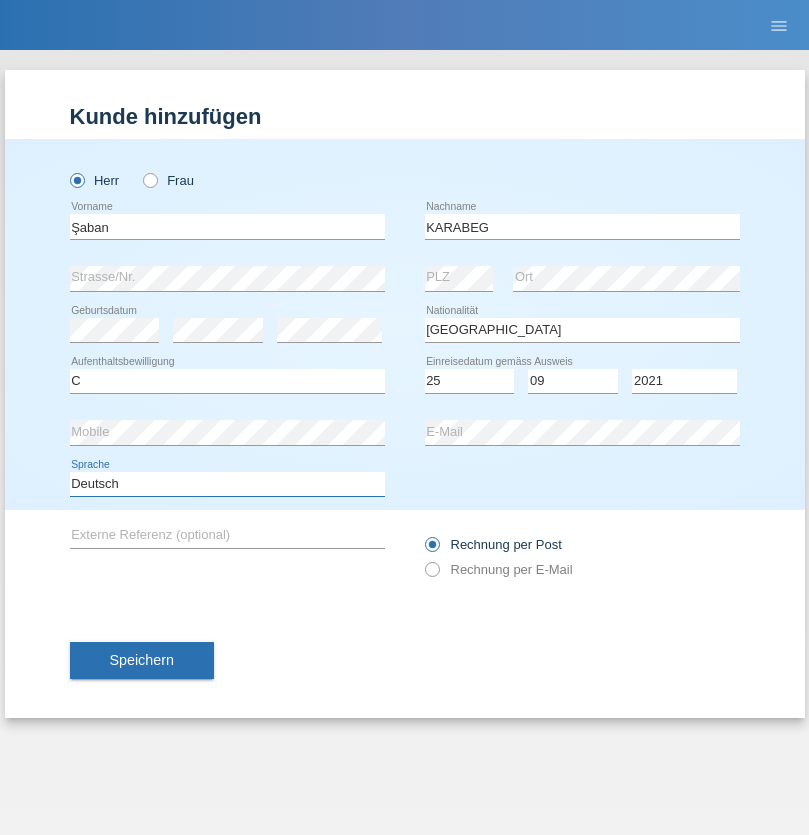 select on "en" 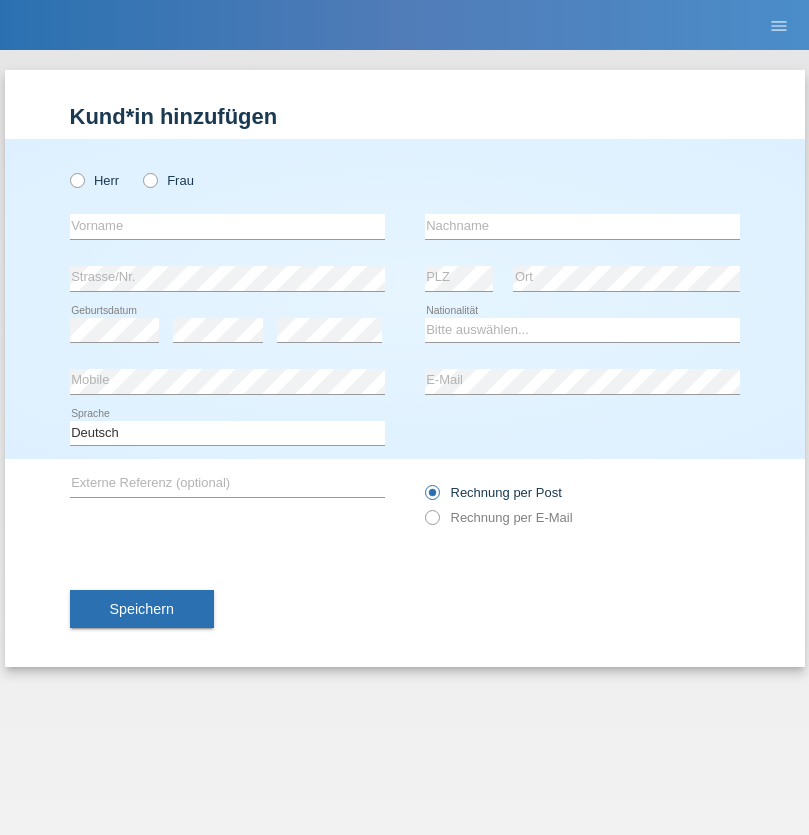 scroll, scrollTop: 0, scrollLeft: 0, axis: both 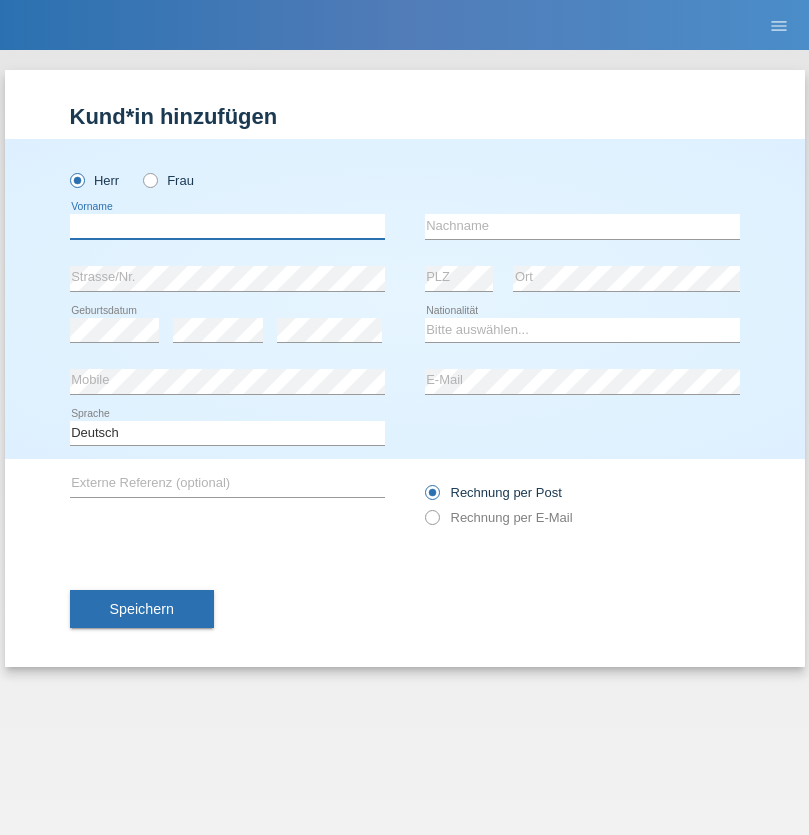 click at bounding box center [227, 226] 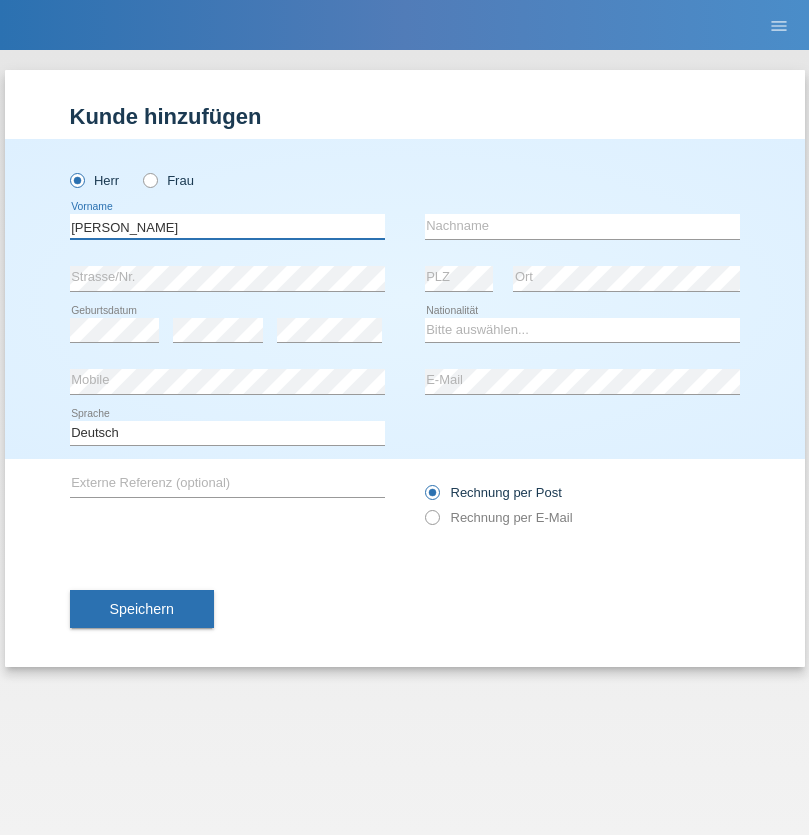 type on "Janior francisco" 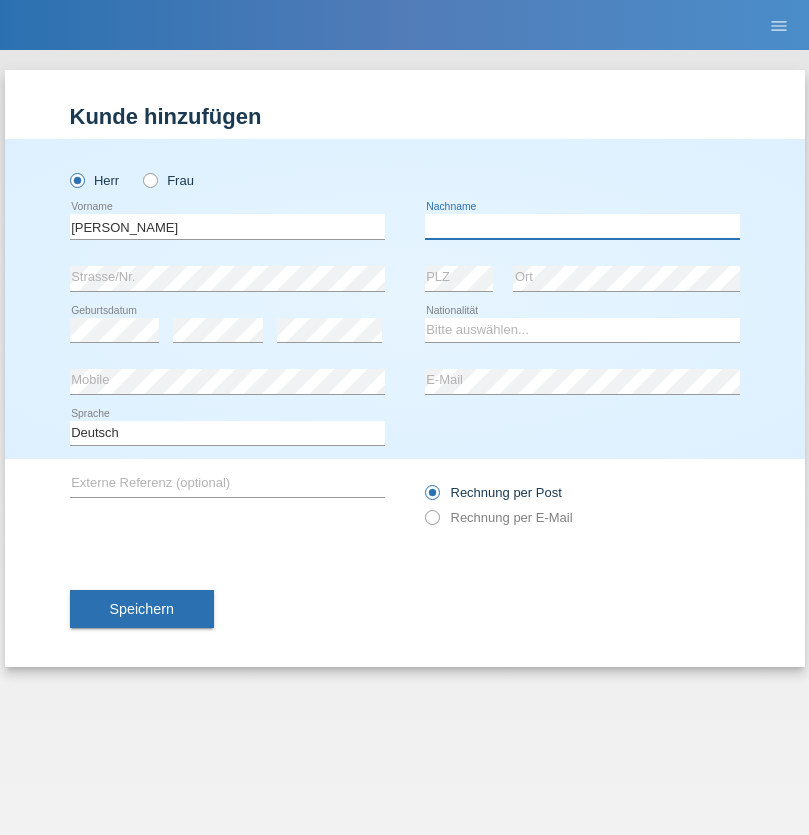 click at bounding box center (582, 226) 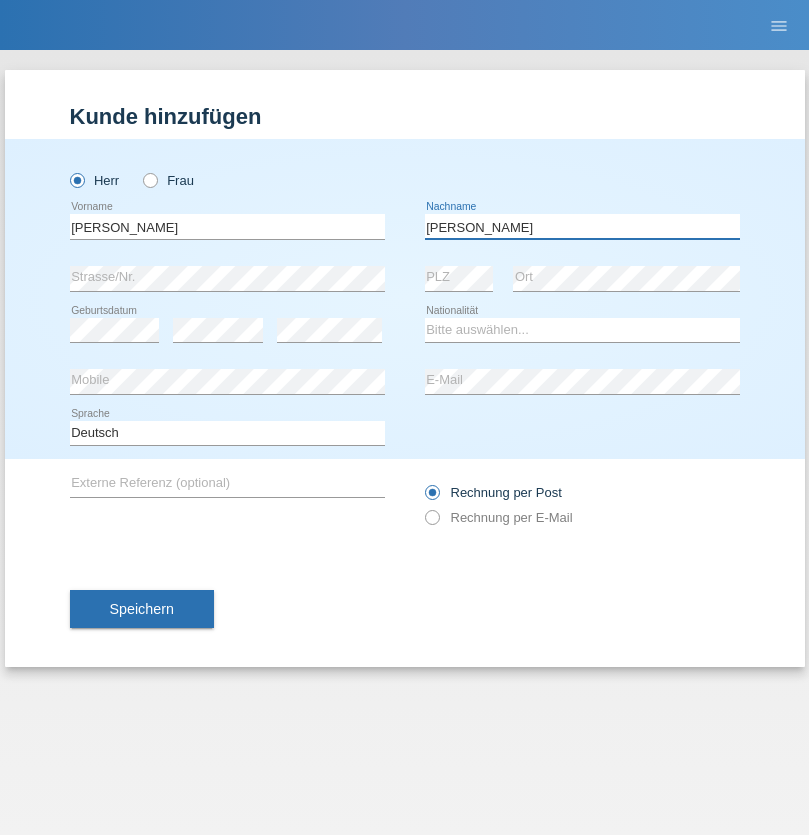 type on "Romero romero" 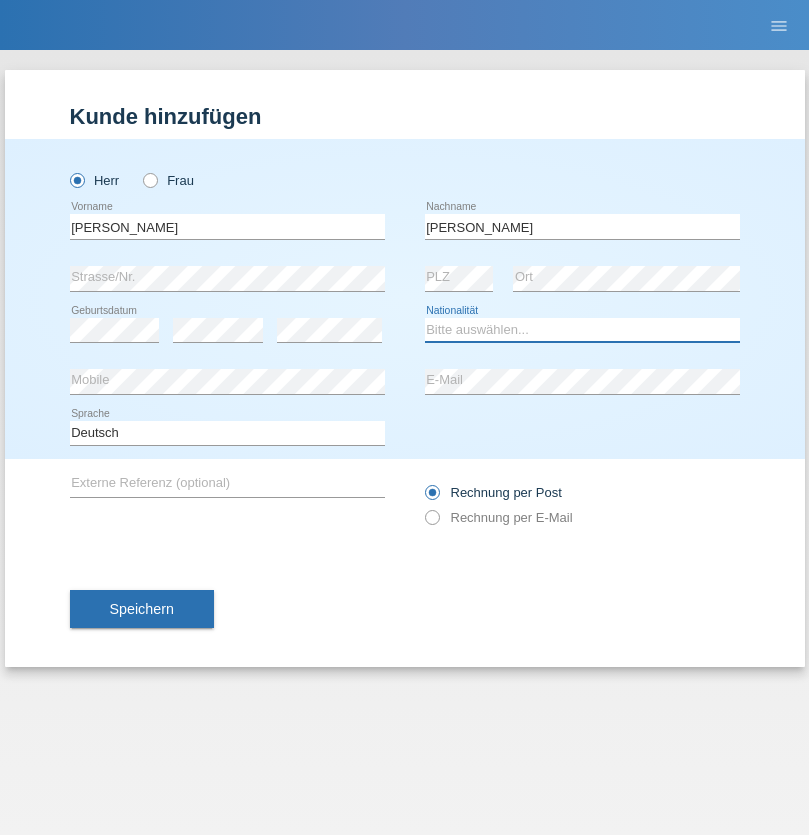select on "AO" 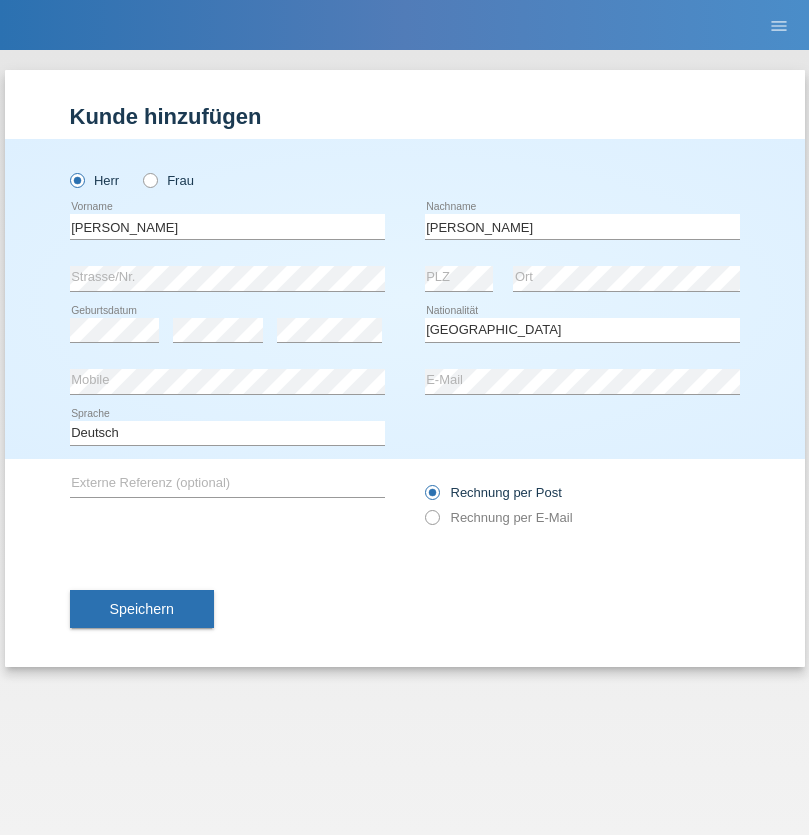select on "C" 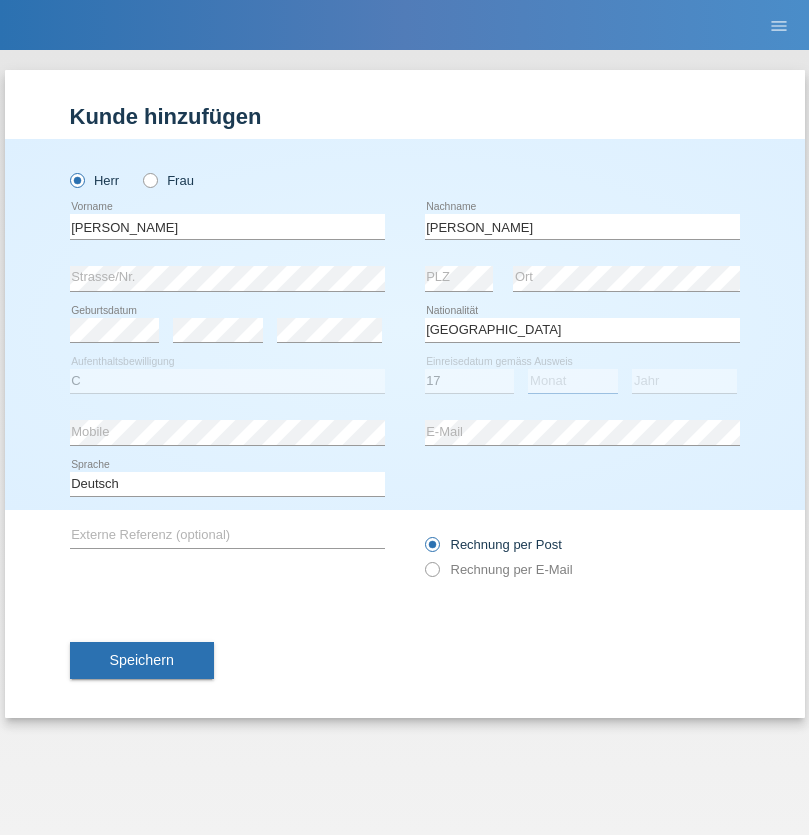 select on "10" 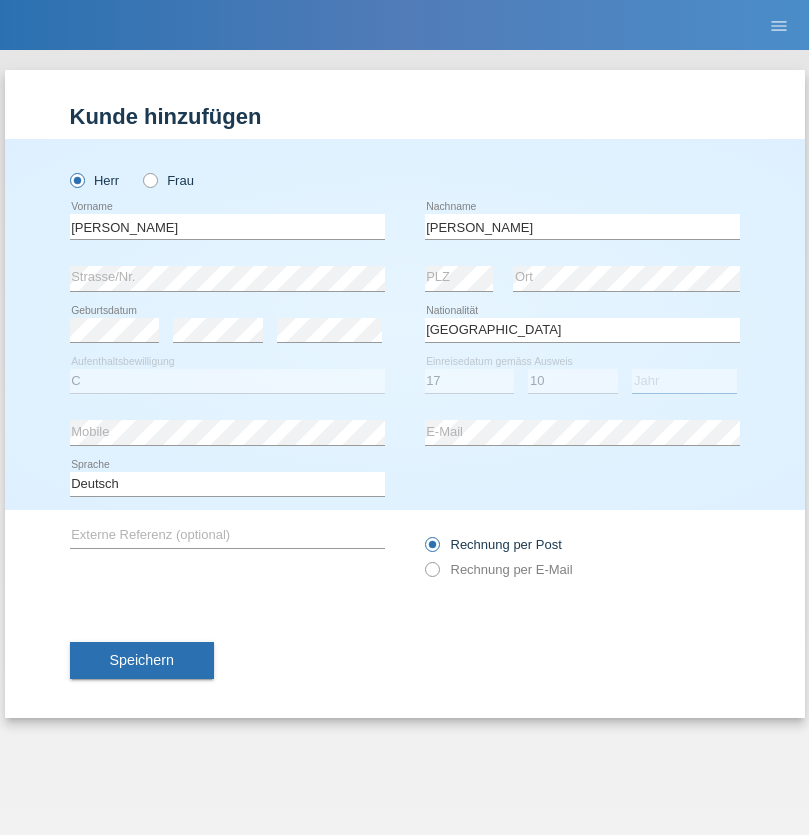 select on "2021" 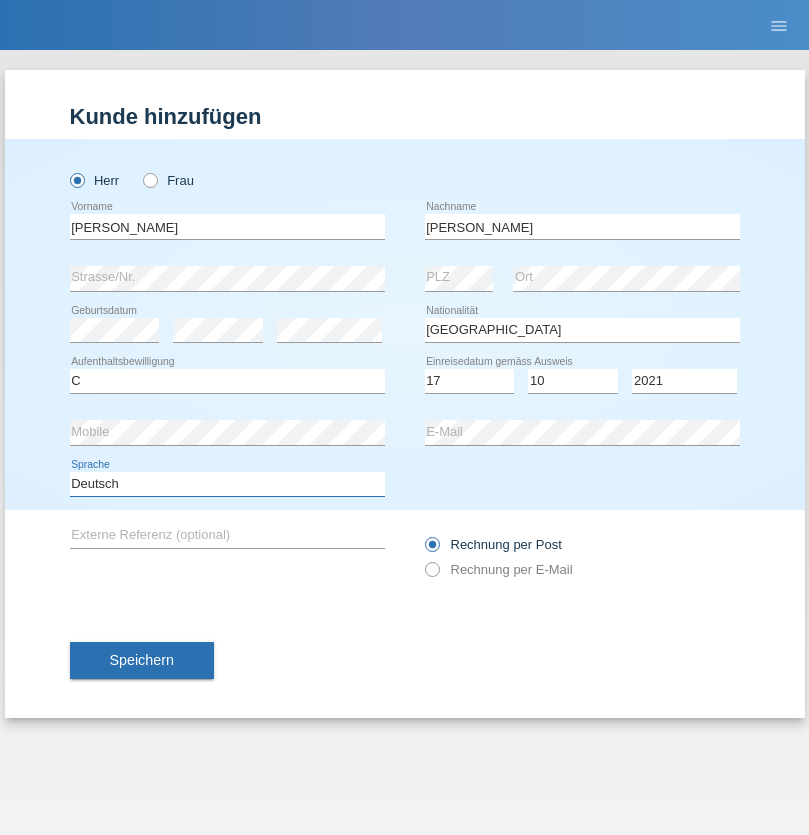 select on "en" 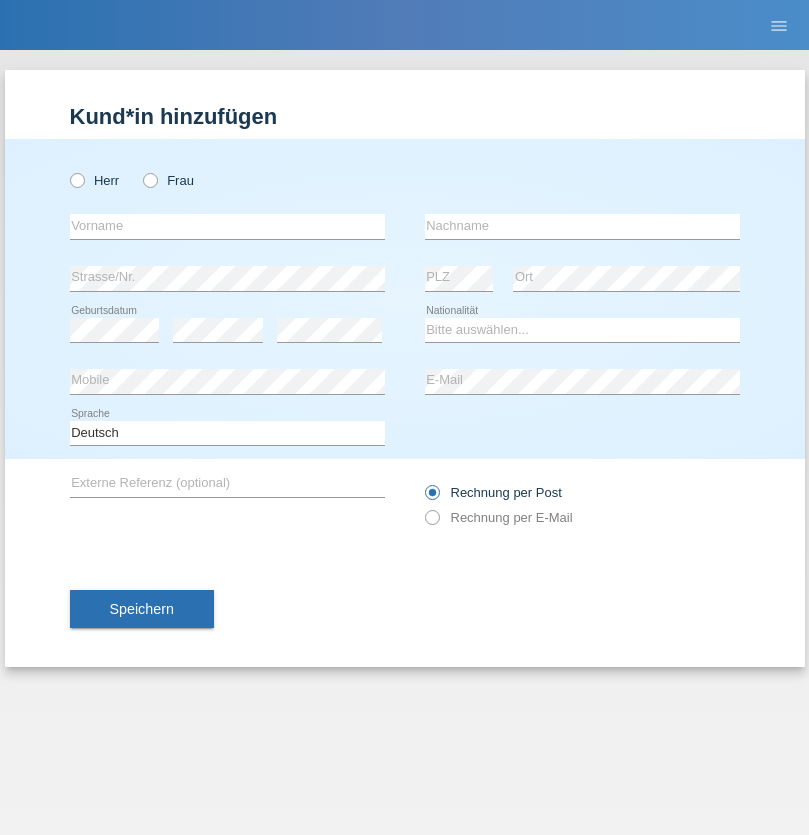 scroll, scrollTop: 0, scrollLeft: 0, axis: both 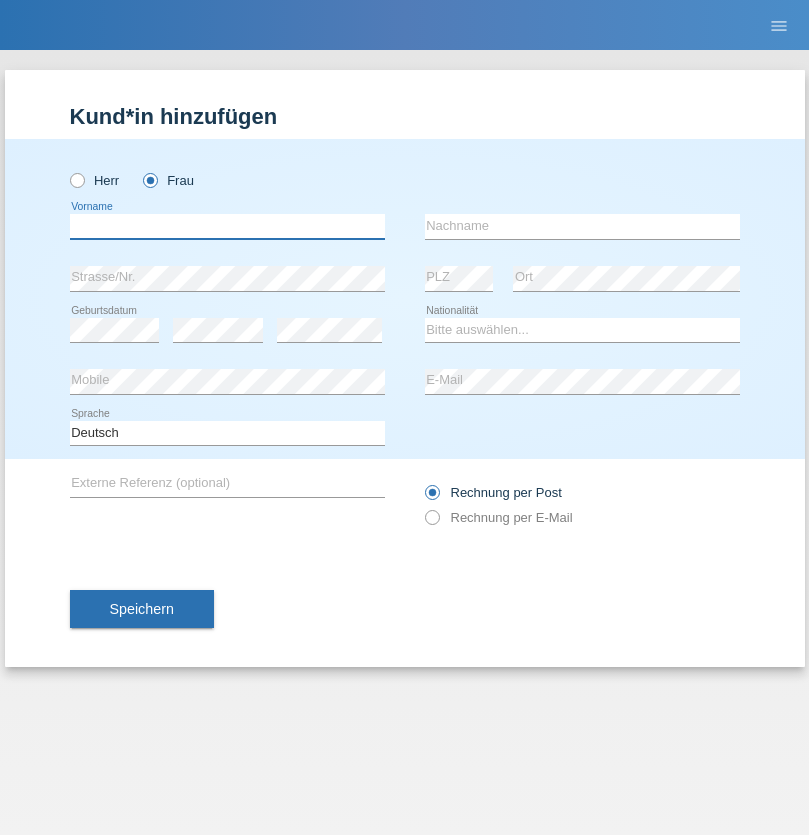 click at bounding box center (227, 226) 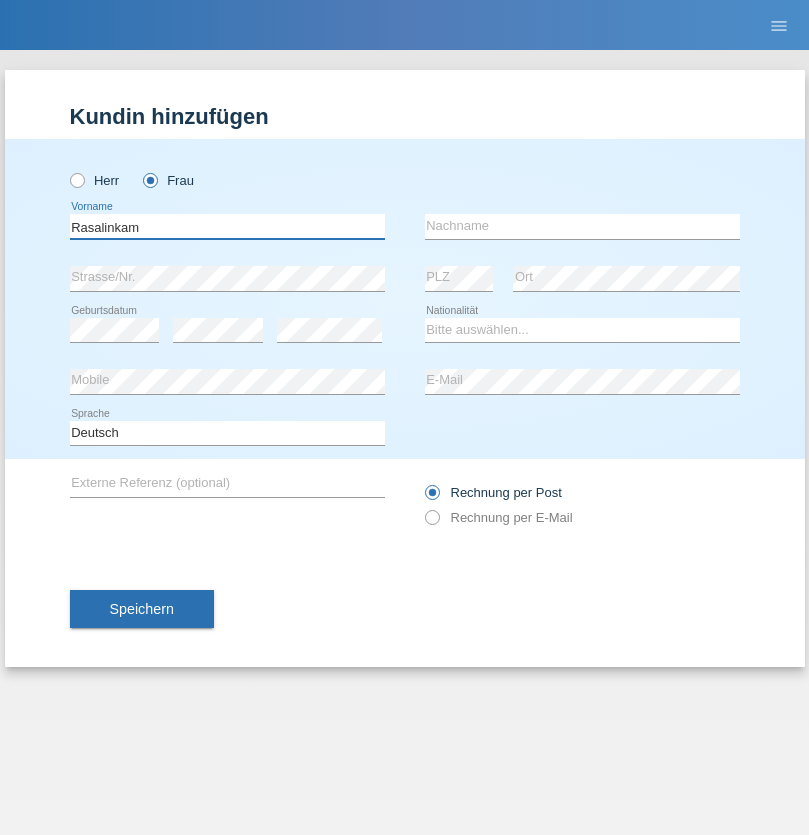 type on "Rasalinkam" 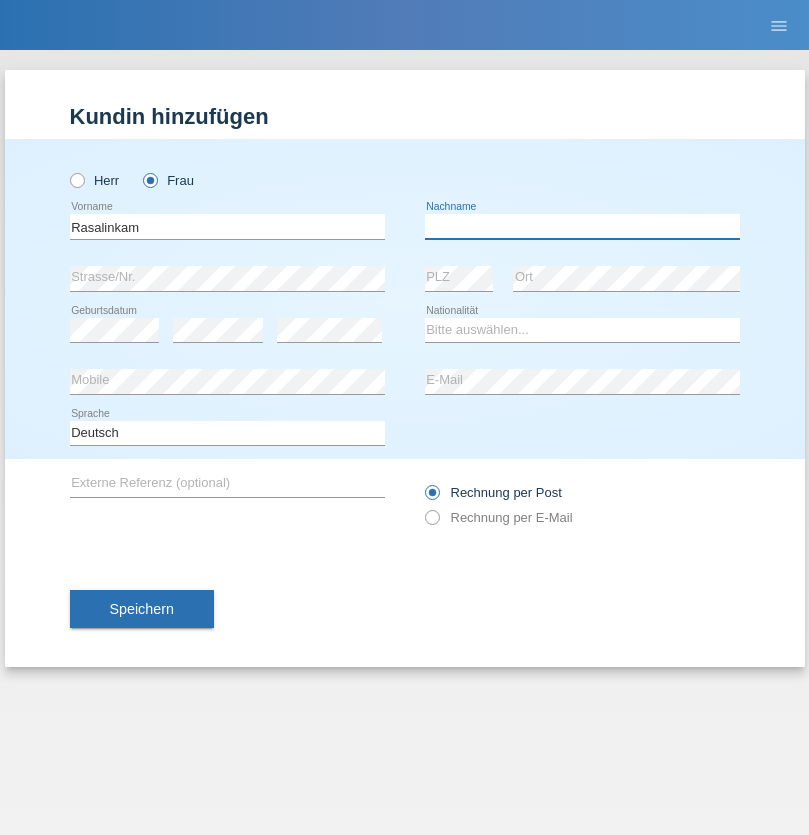 click at bounding box center [582, 226] 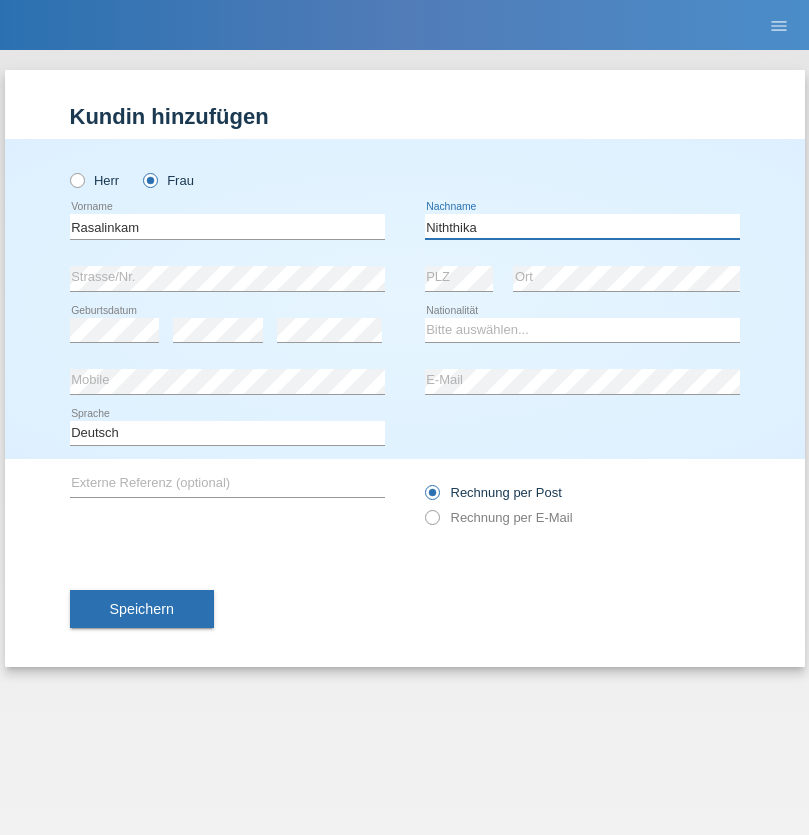 type on "Niththika" 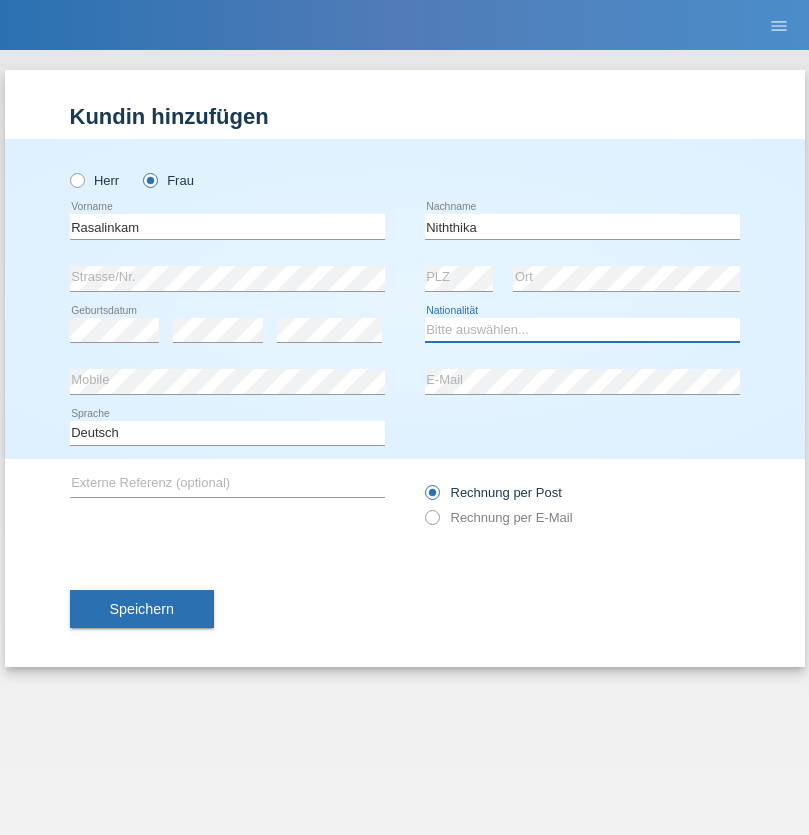 select on "LK" 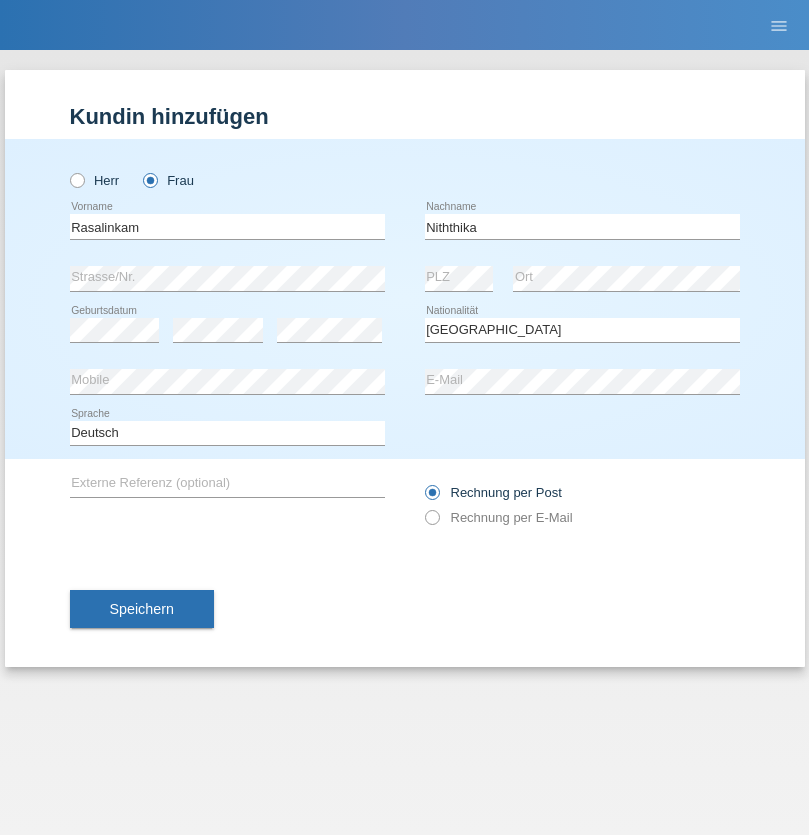 select on "C" 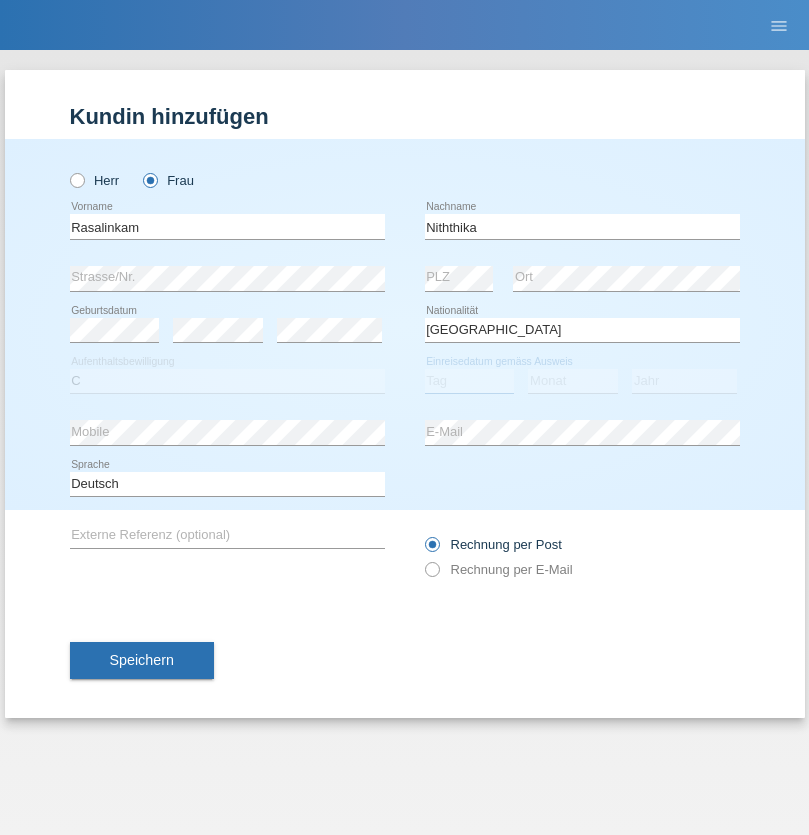 select on "20" 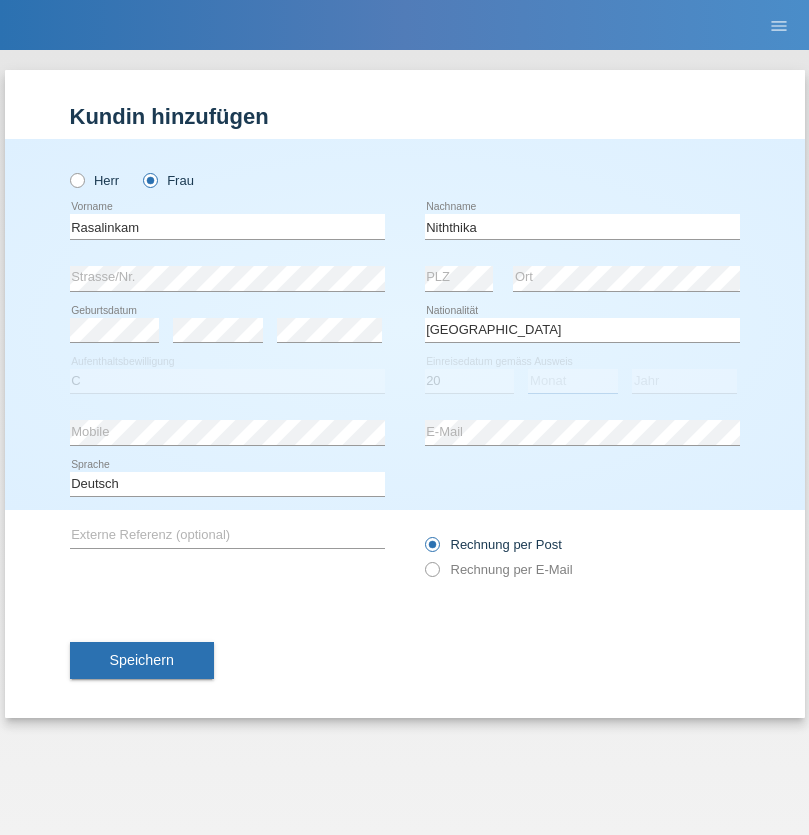 select on "07" 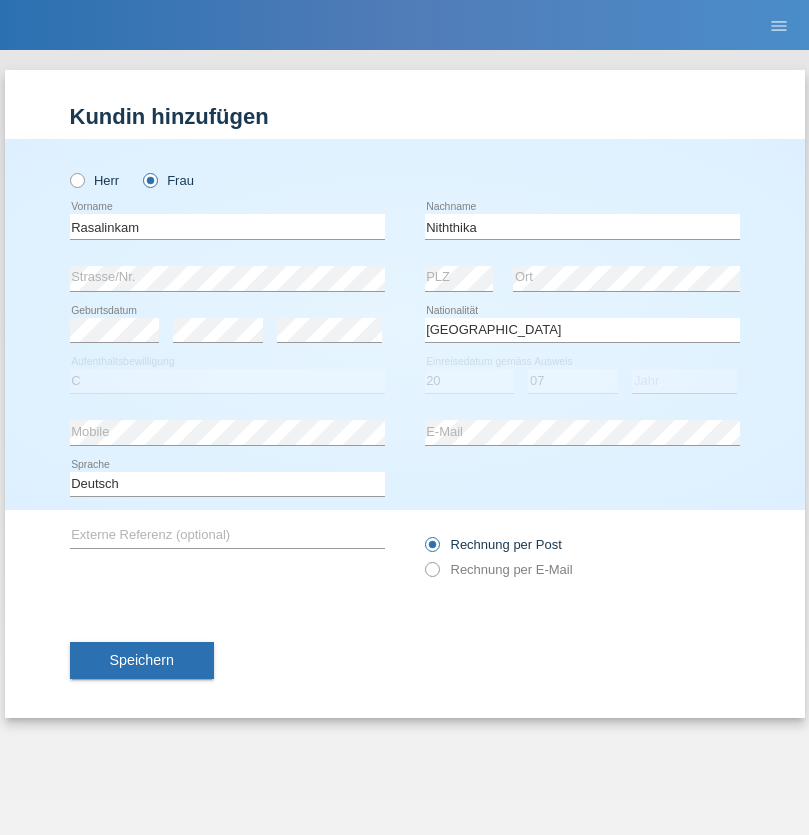 select on "2021" 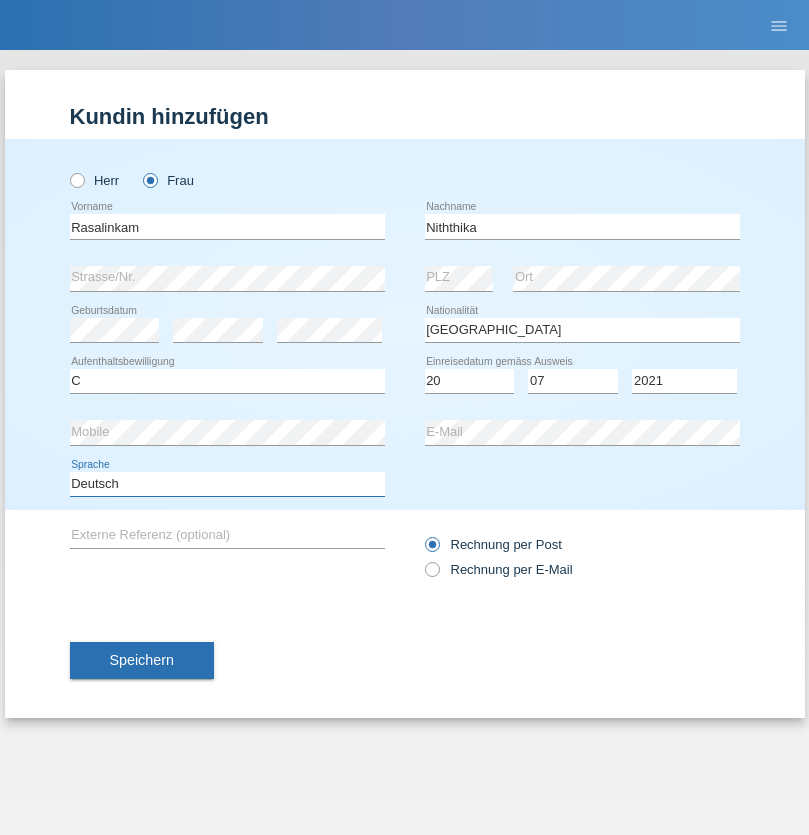 select on "en" 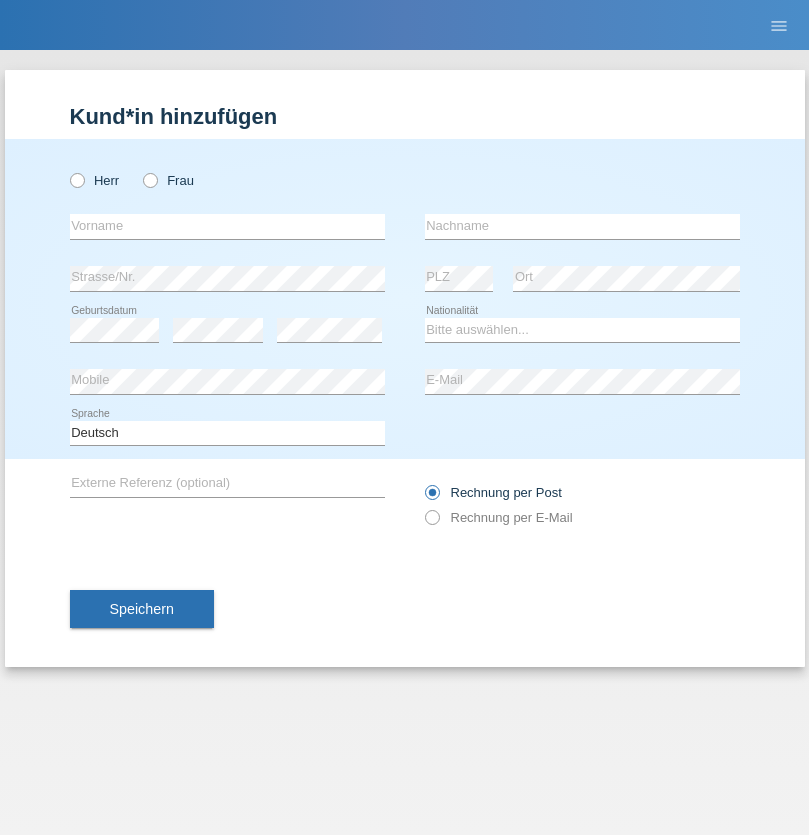 scroll, scrollTop: 0, scrollLeft: 0, axis: both 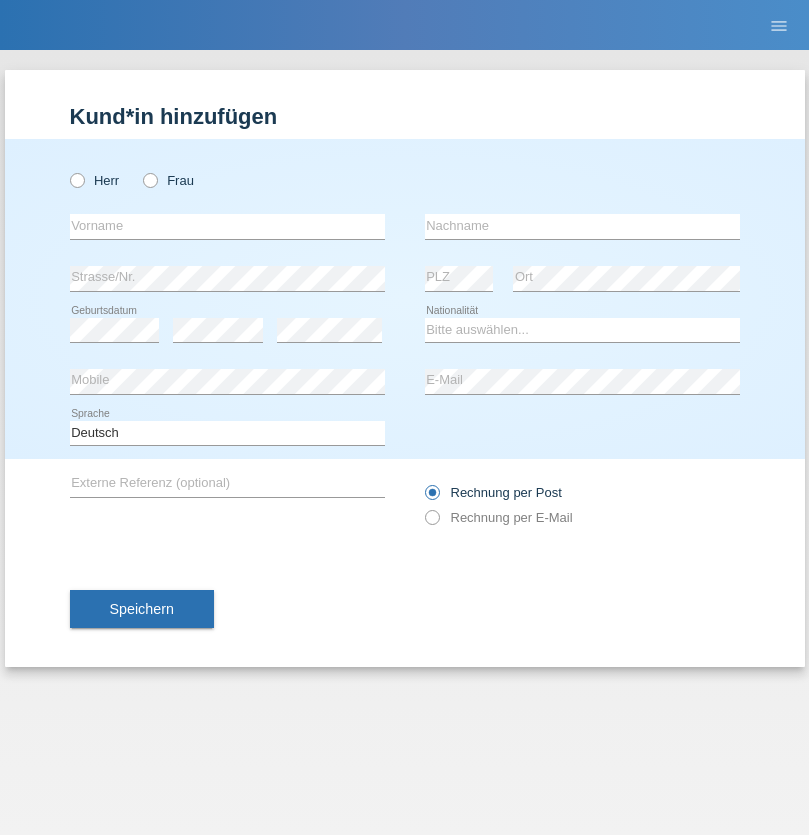 radio on "true" 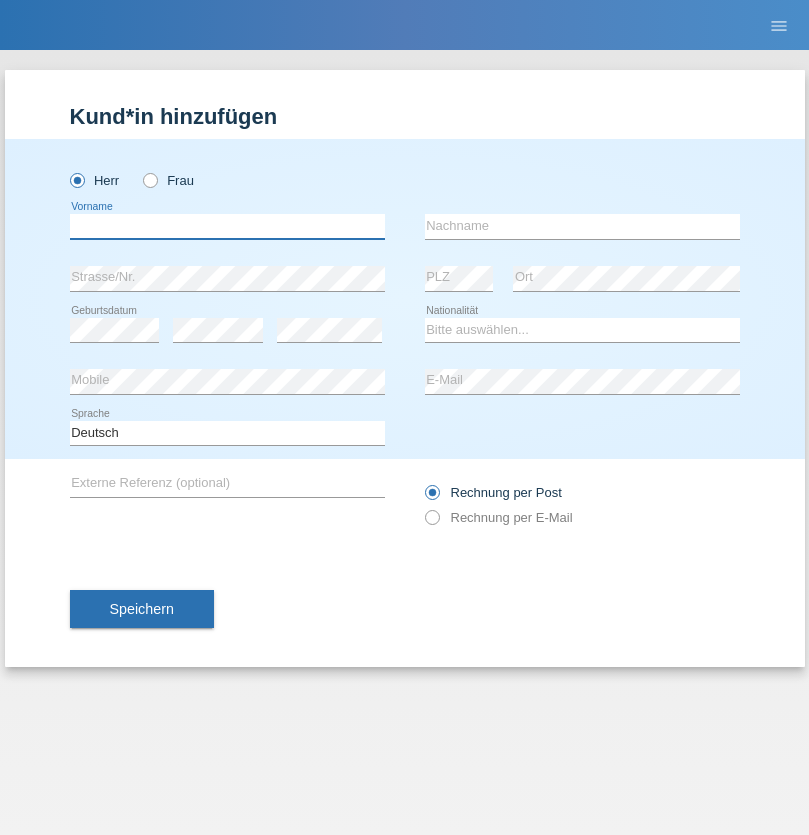 click at bounding box center (227, 226) 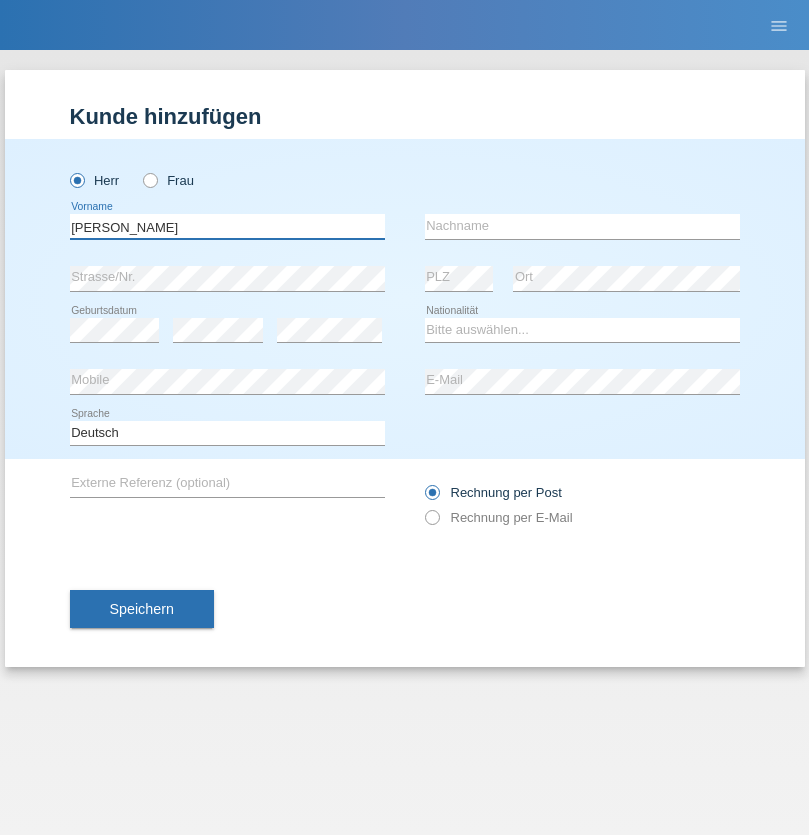 type on "[PERSON_NAME]" 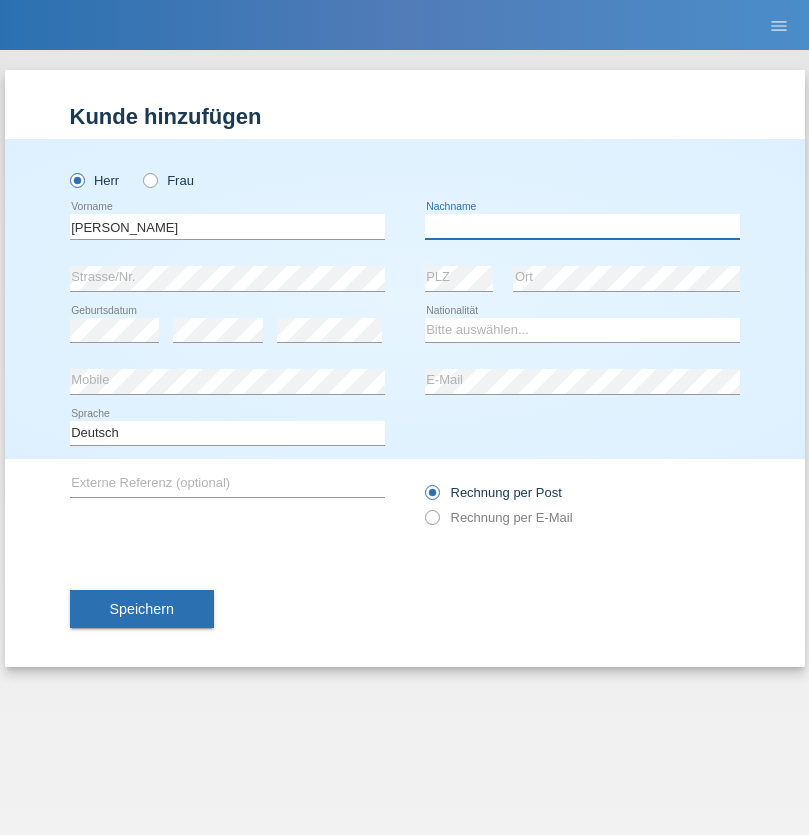 click at bounding box center [582, 226] 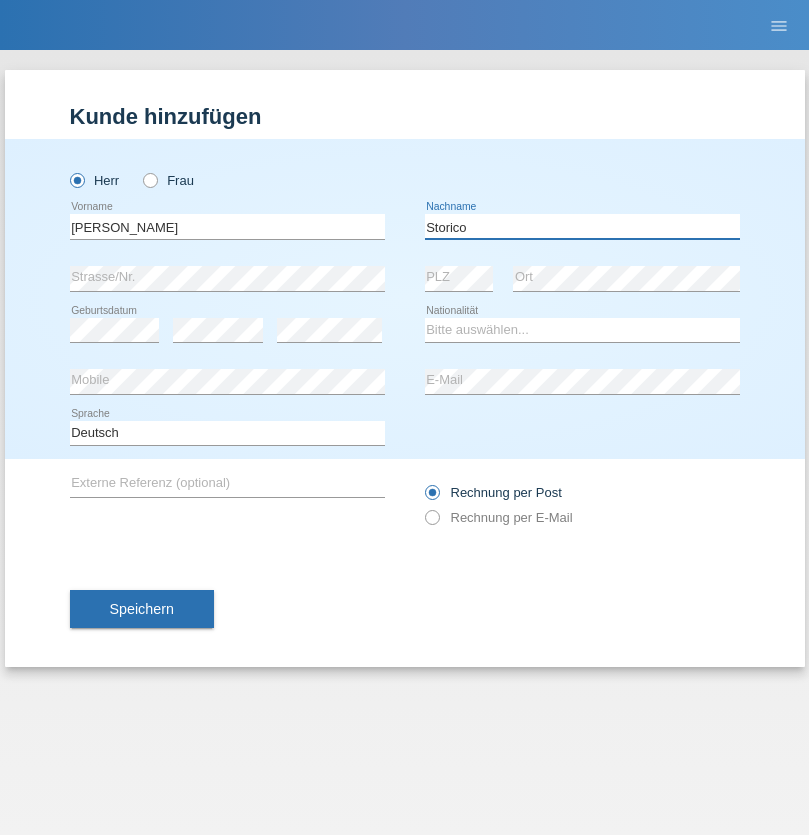 type on "Storico" 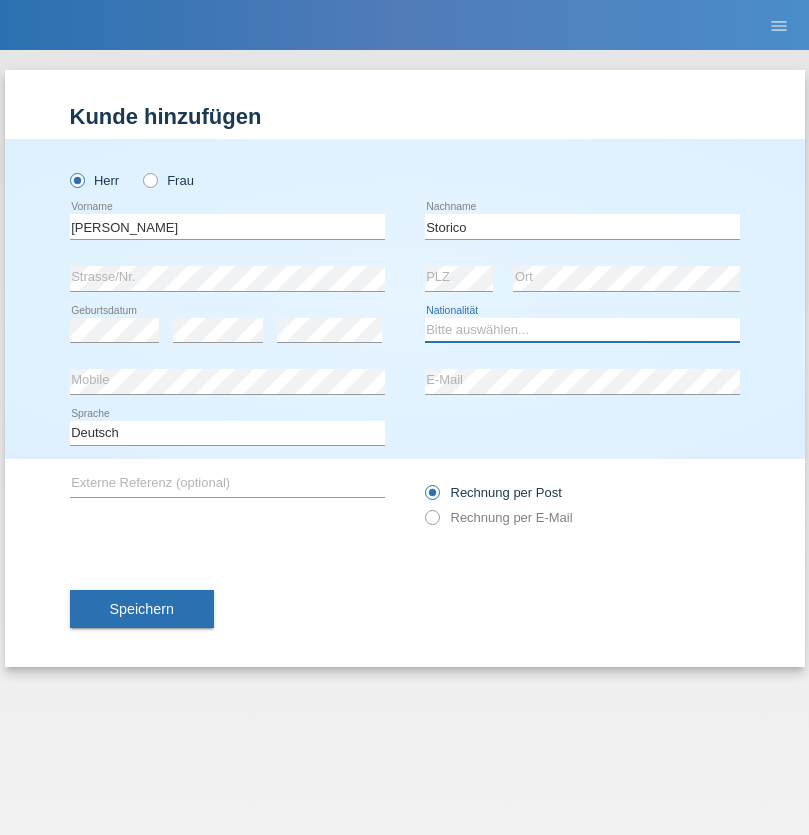 select on "IT" 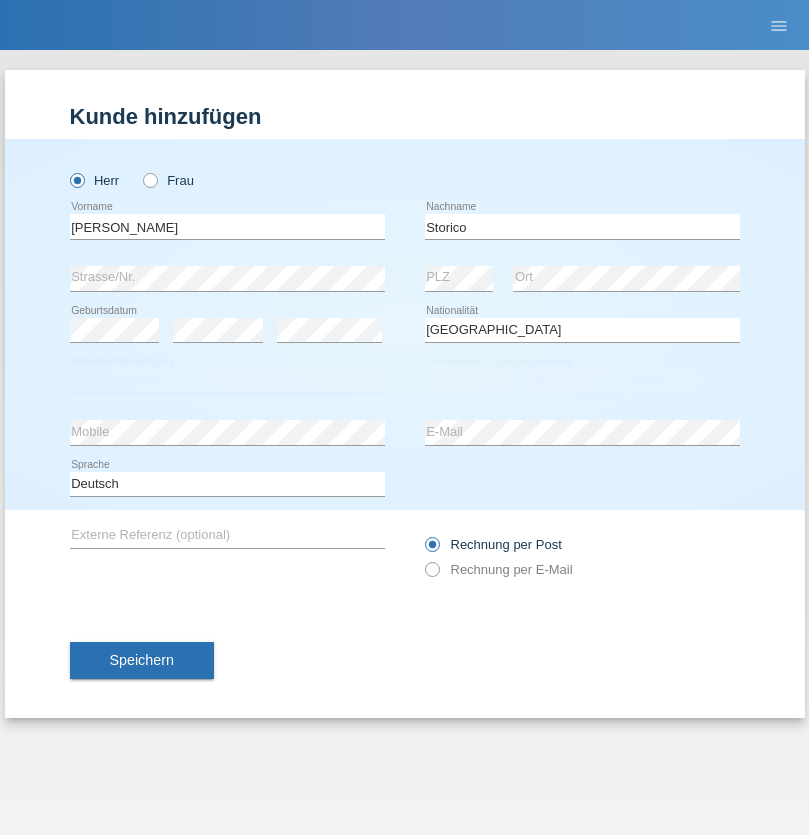 select on "C" 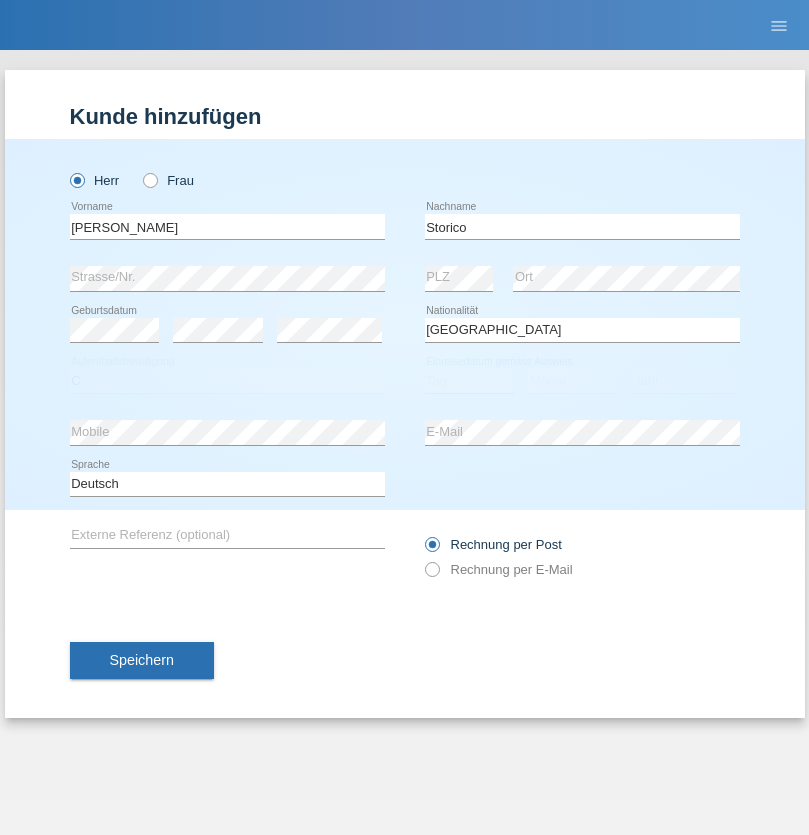 select on "20" 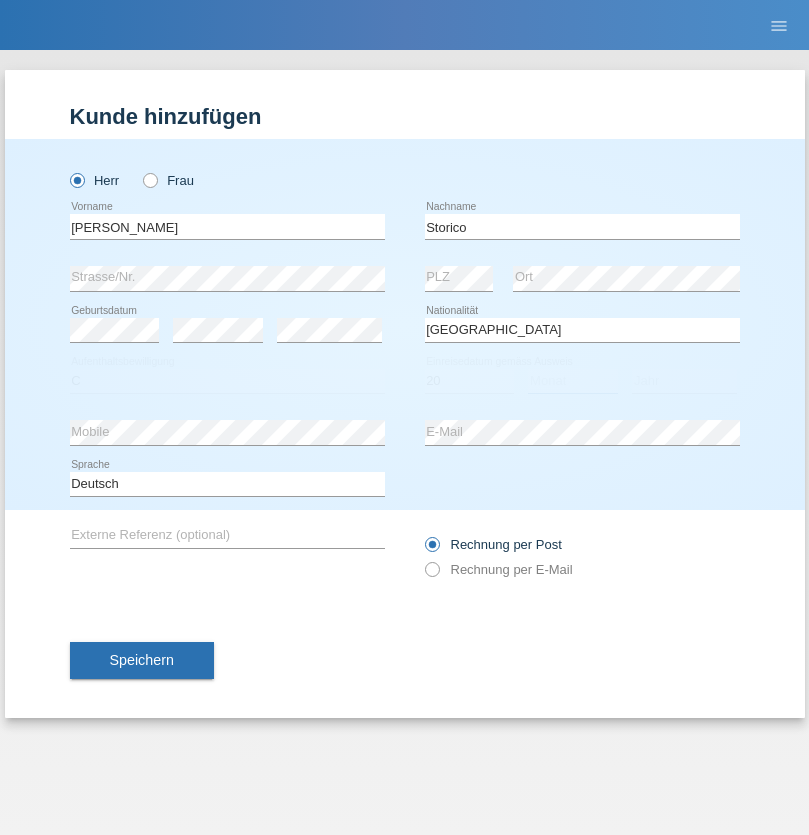 select on "07" 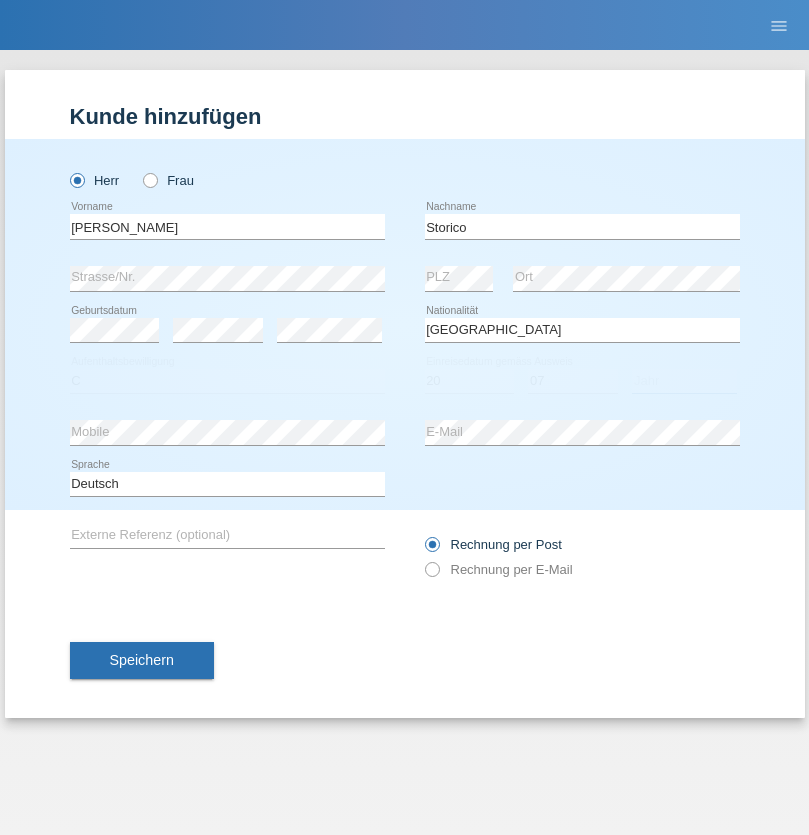 select on "2021" 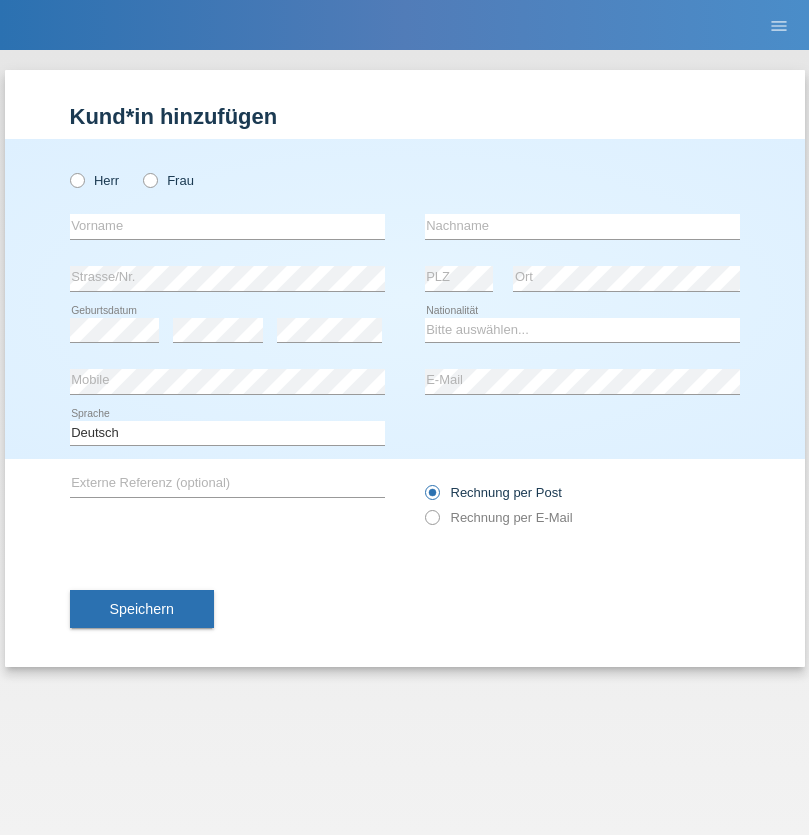 scroll, scrollTop: 0, scrollLeft: 0, axis: both 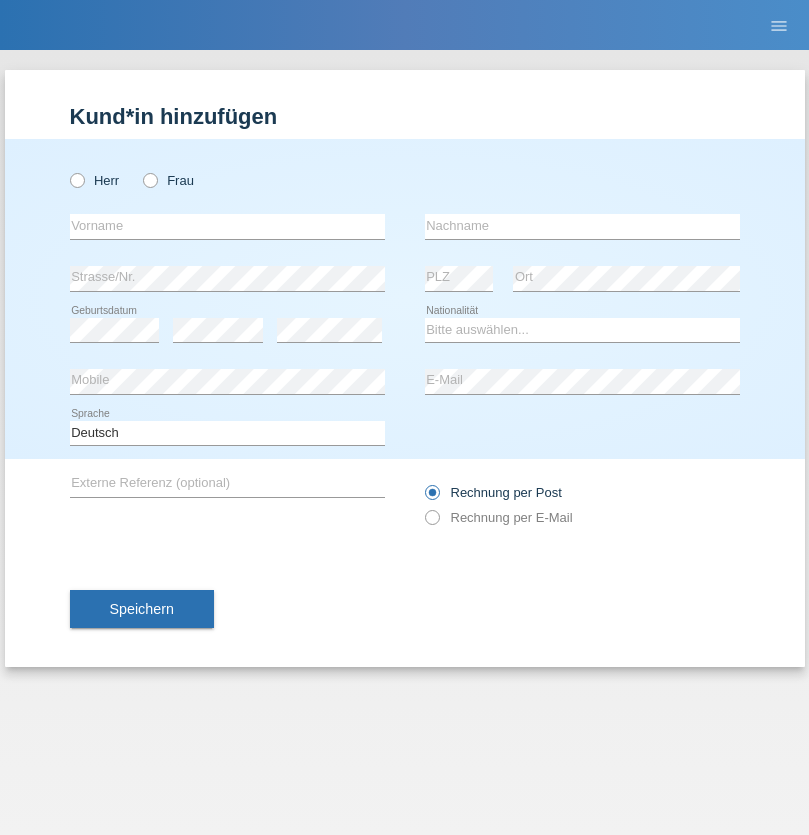 radio on "true" 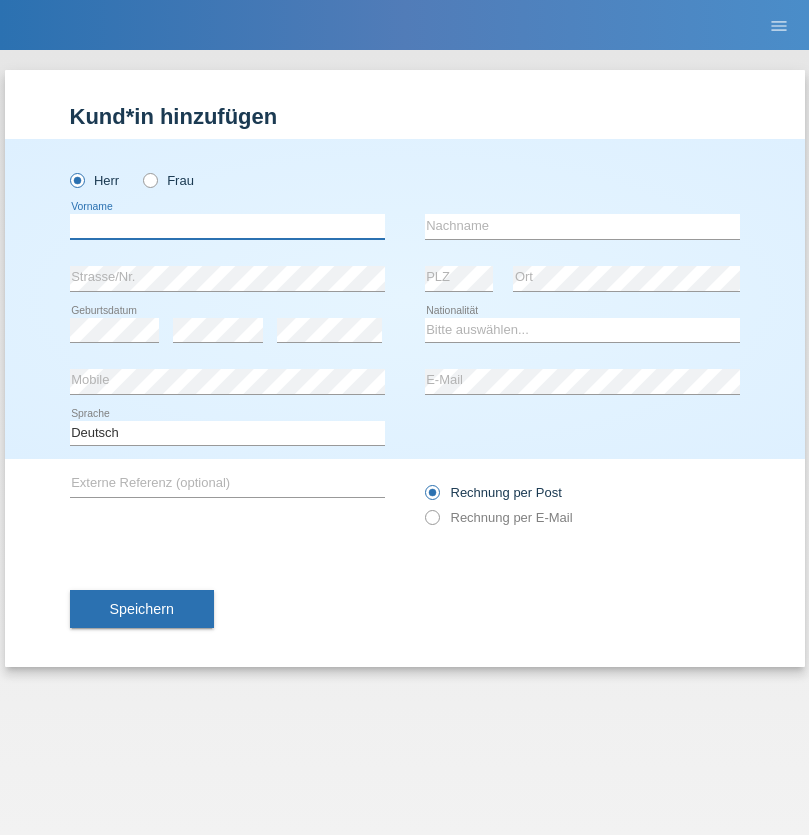 click at bounding box center [227, 226] 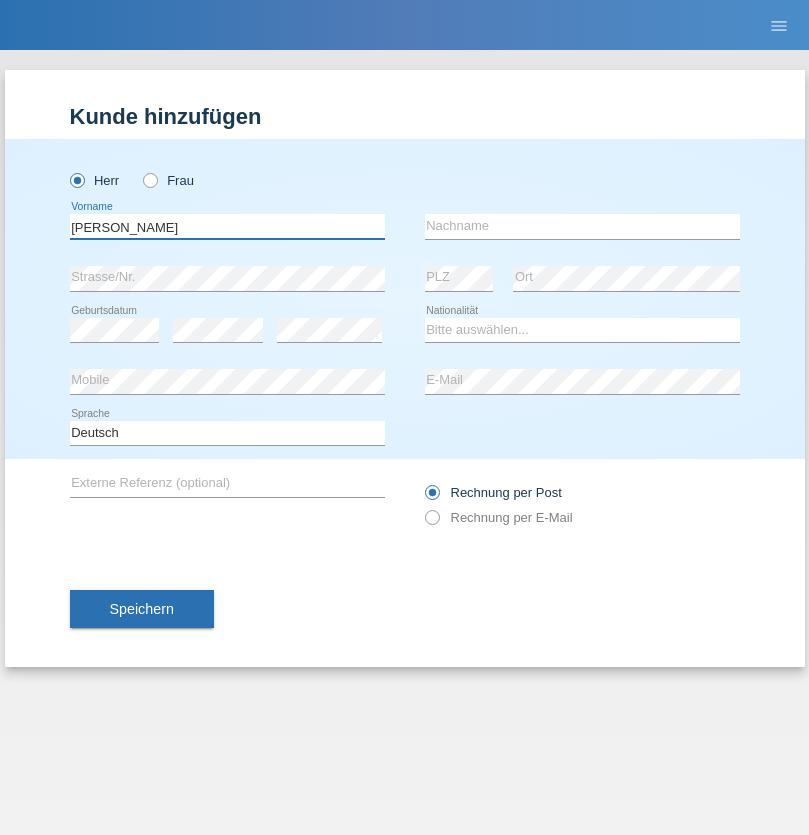 type on "[PERSON_NAME]" 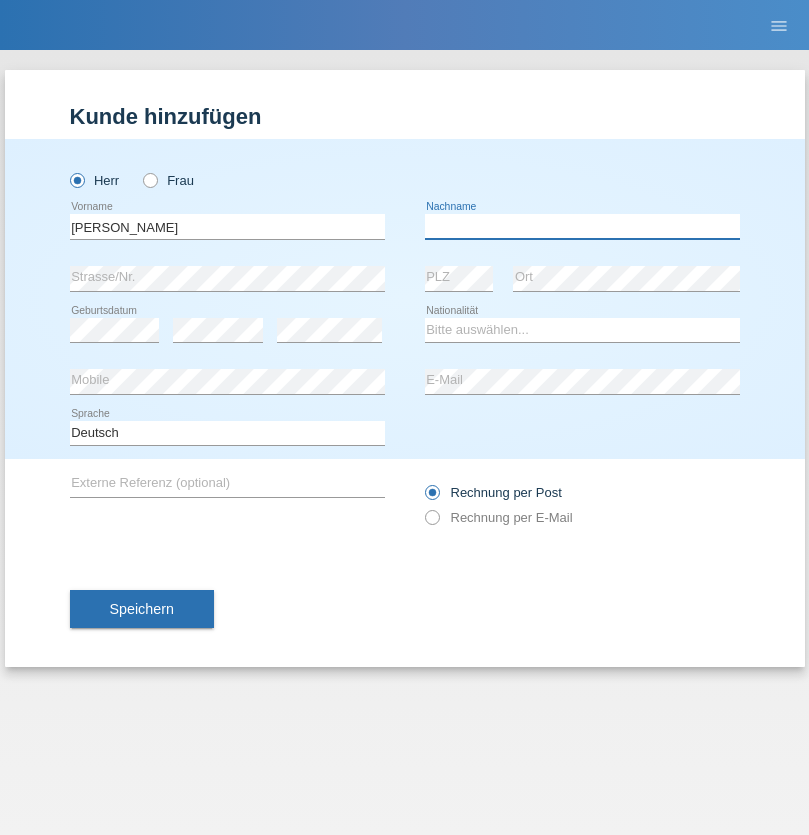 click at bounding box center [582, 226] 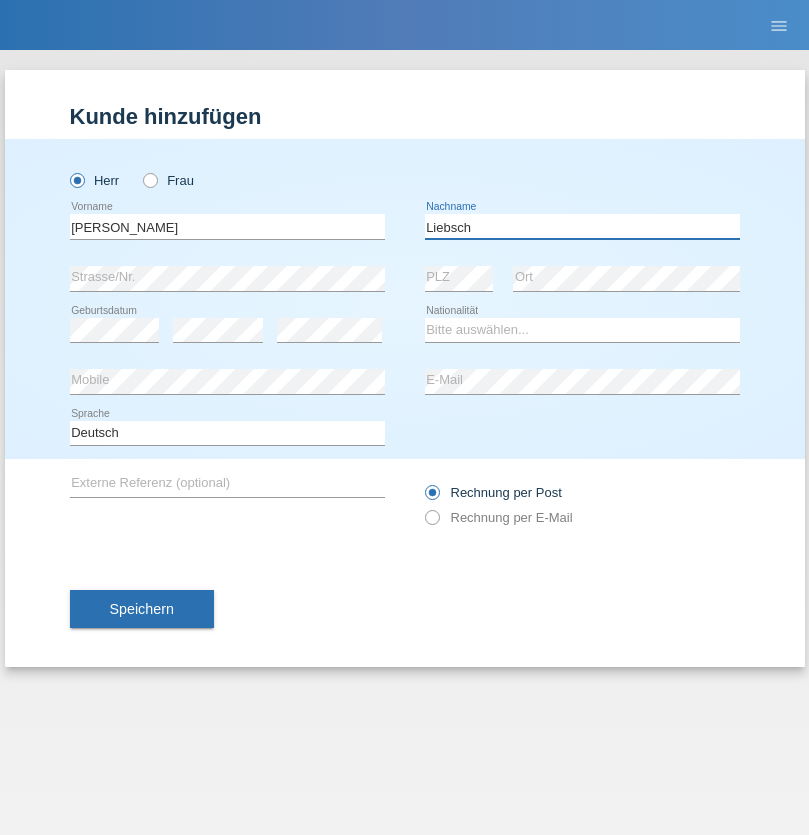 type on "Liebsch" 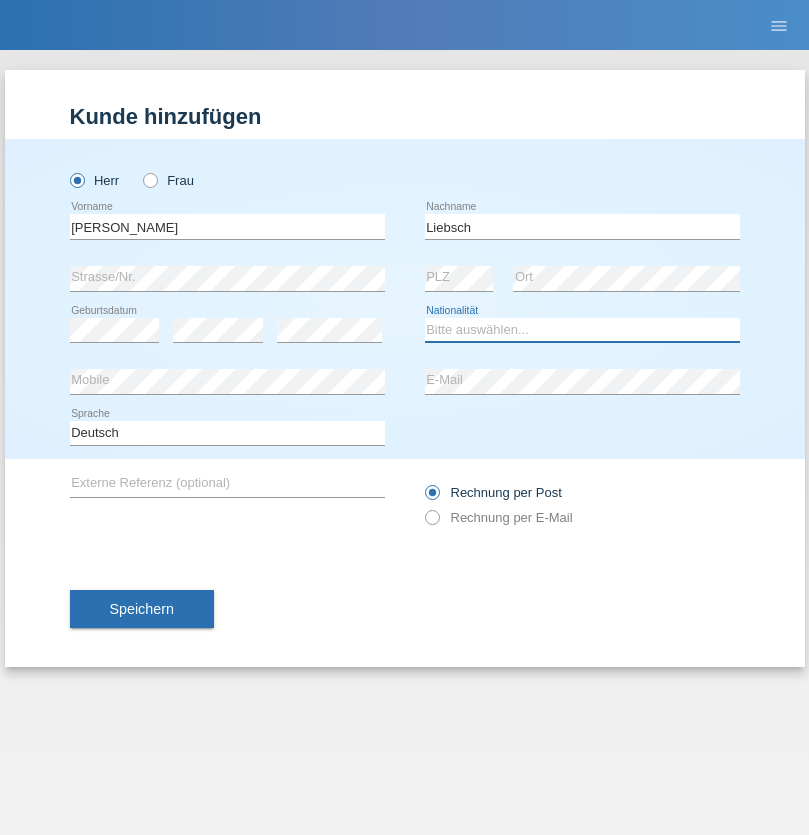 select on "DE" 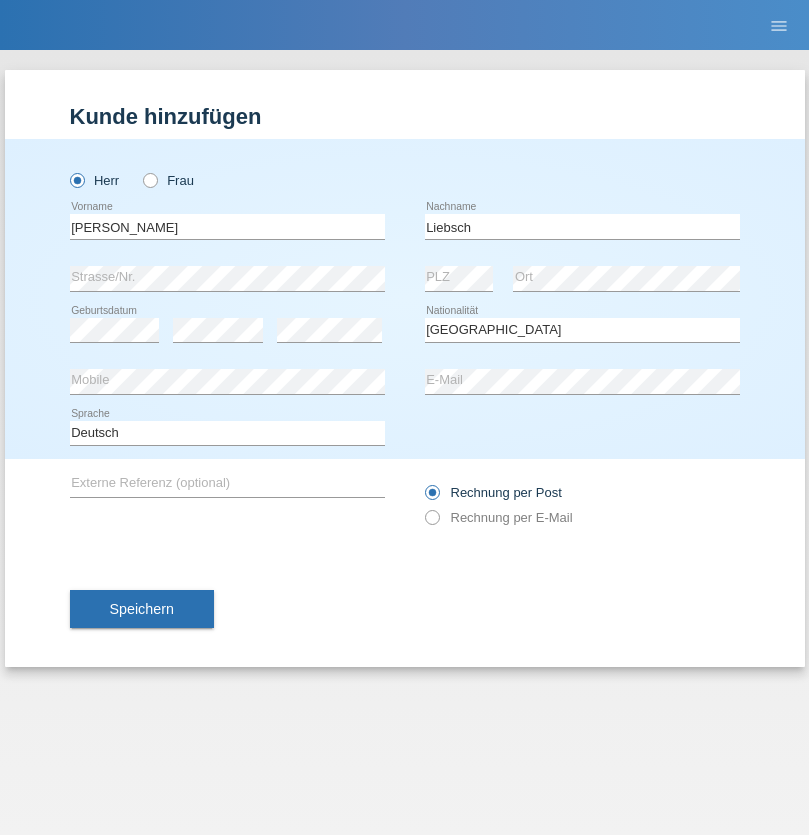 select on "C" 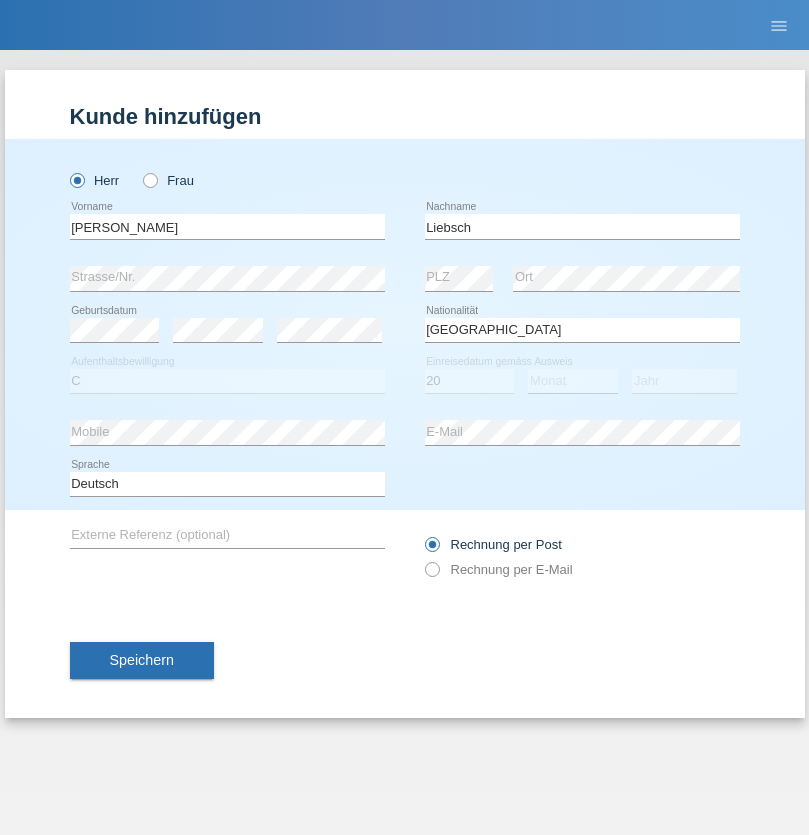 select on "07" 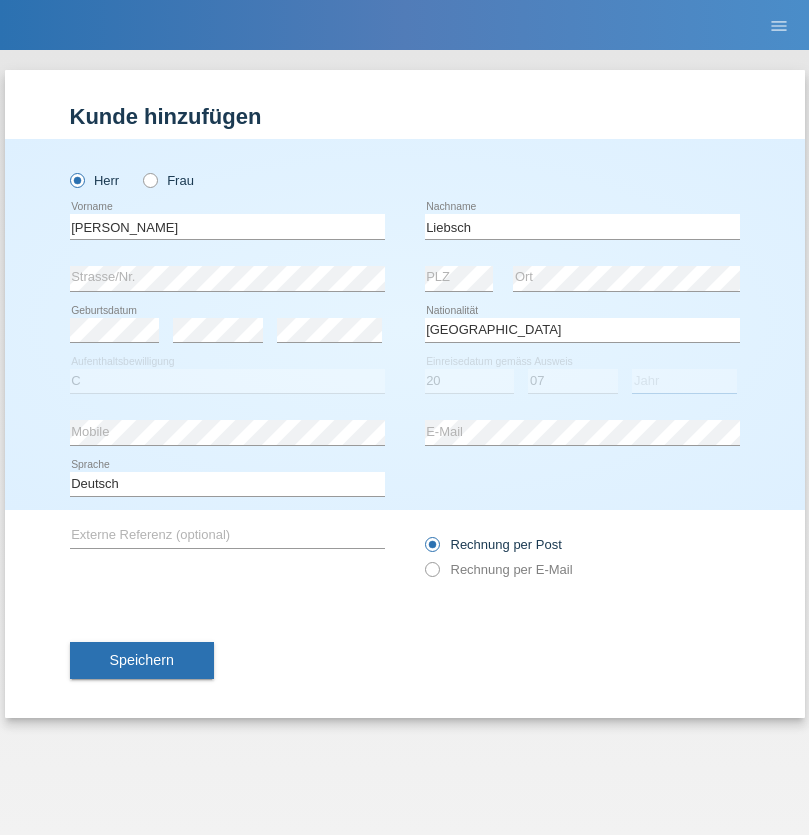 select on "2021" 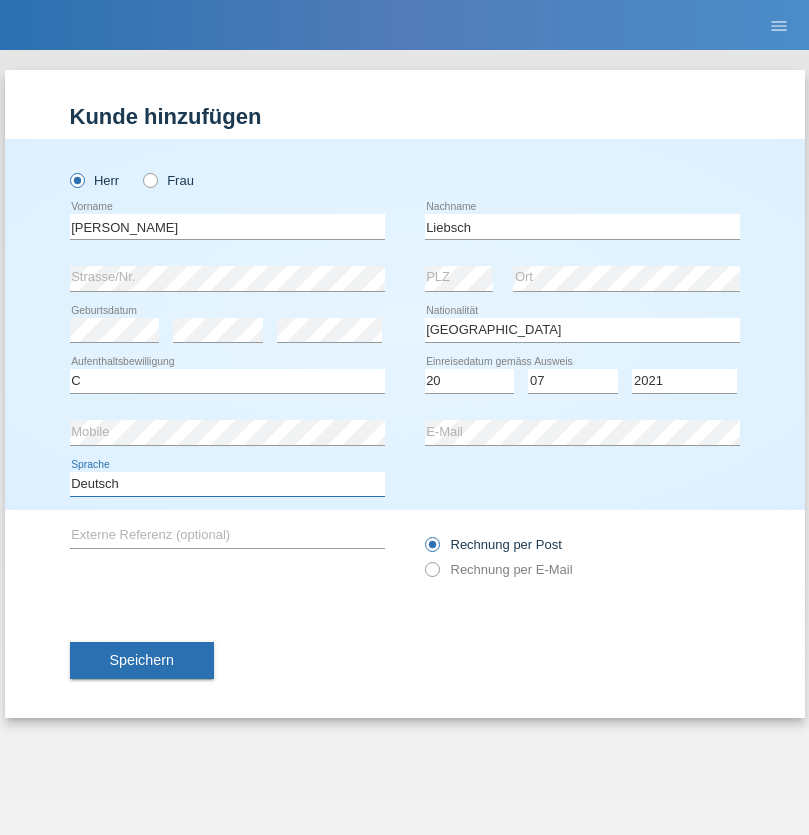 select on "en" 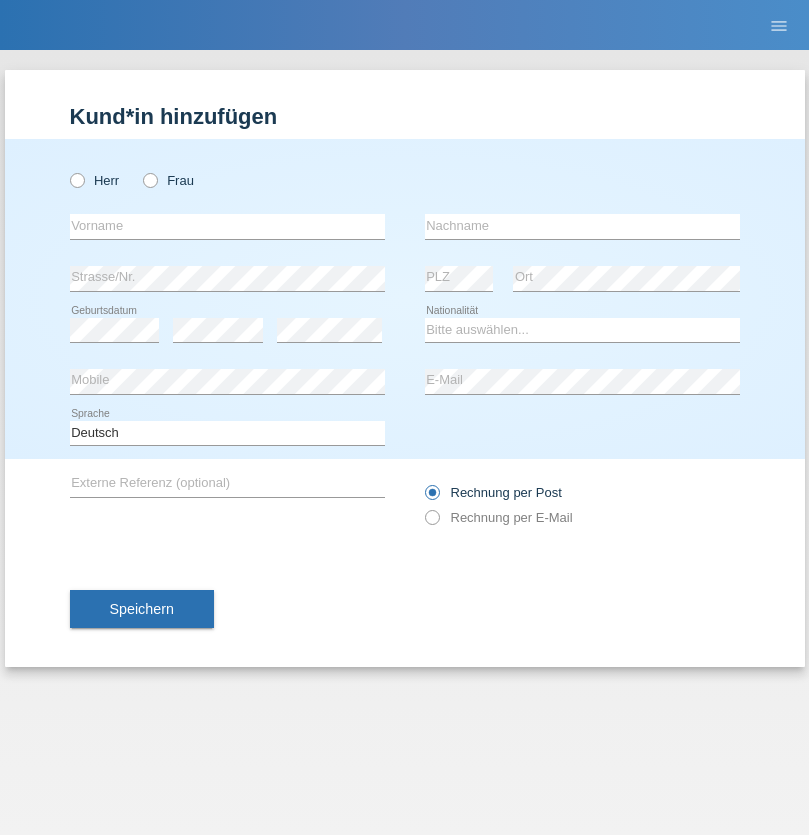 scroll, scrollTop: 0, scrollLeft: 0, axis: both 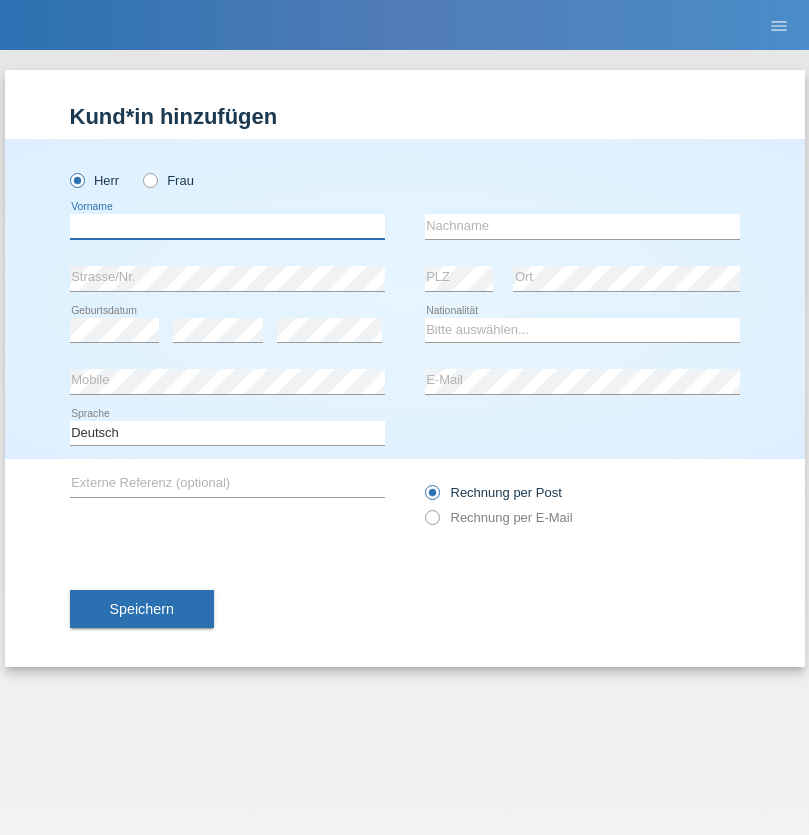 click at bounding box center [227, 226] 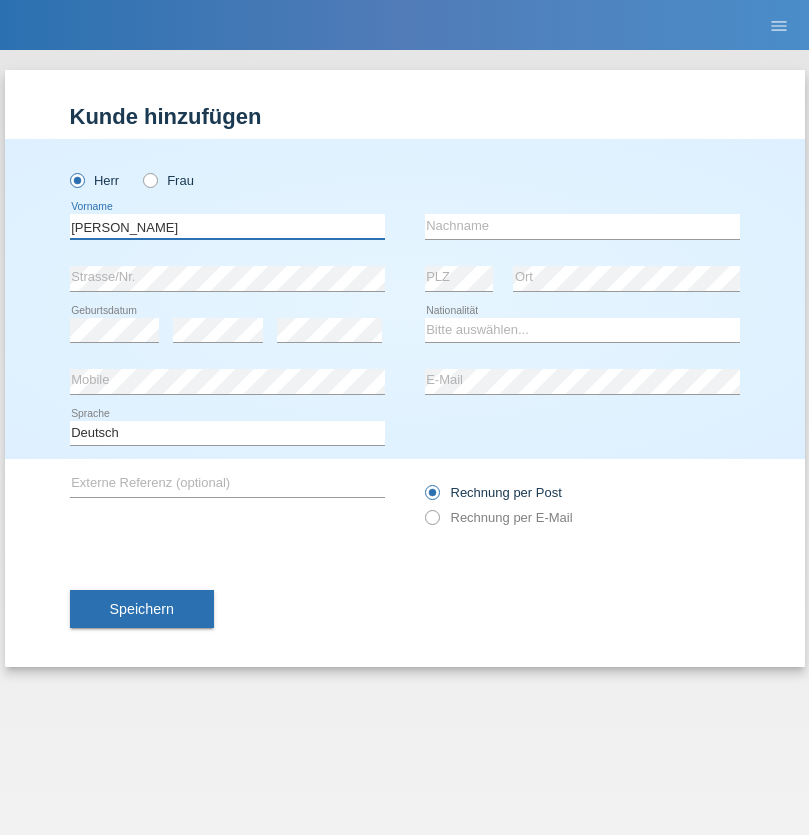 type on "[PERSON_NAME]" 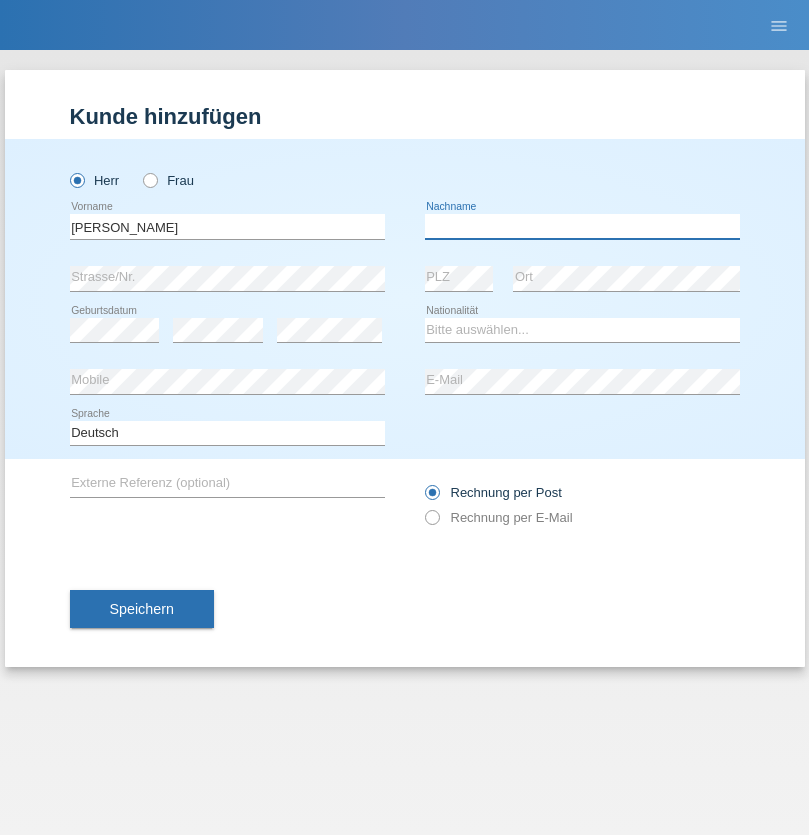 click at bounding box center (582, 226) 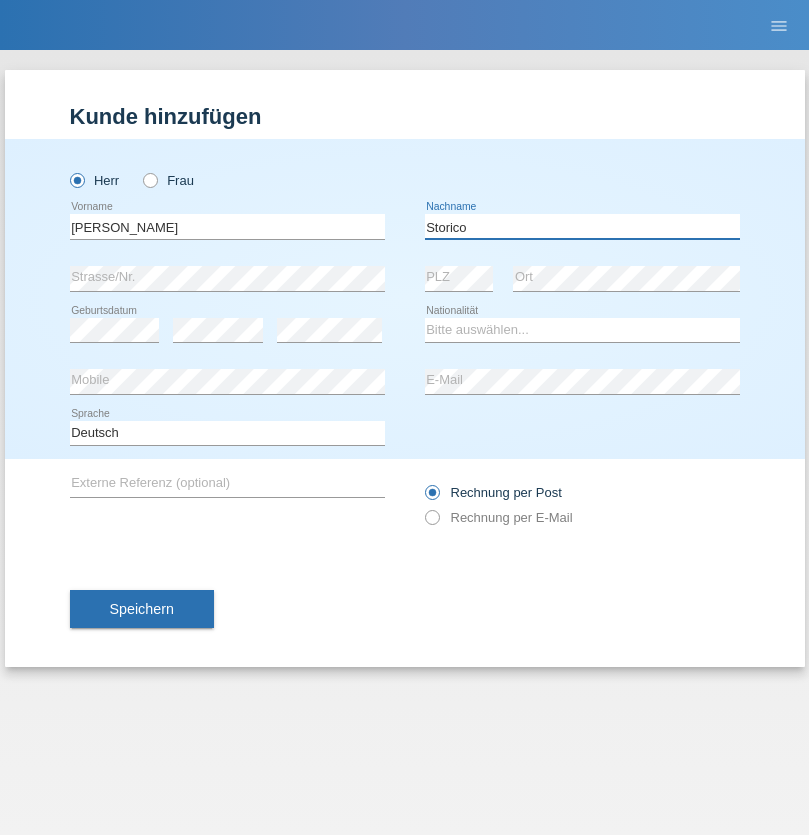 type on "Storico" 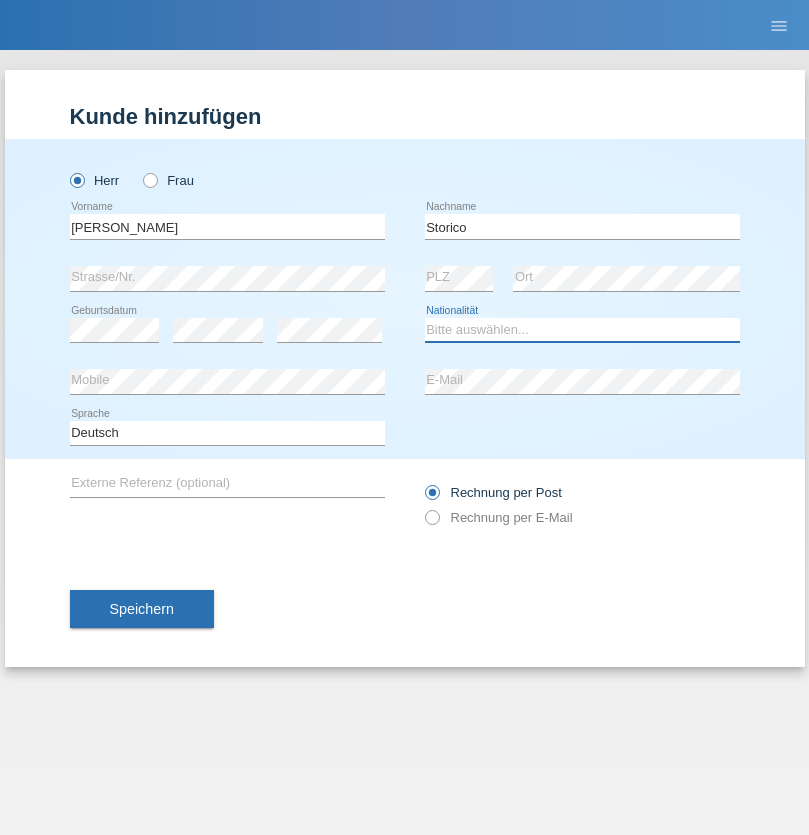 select on "IT" 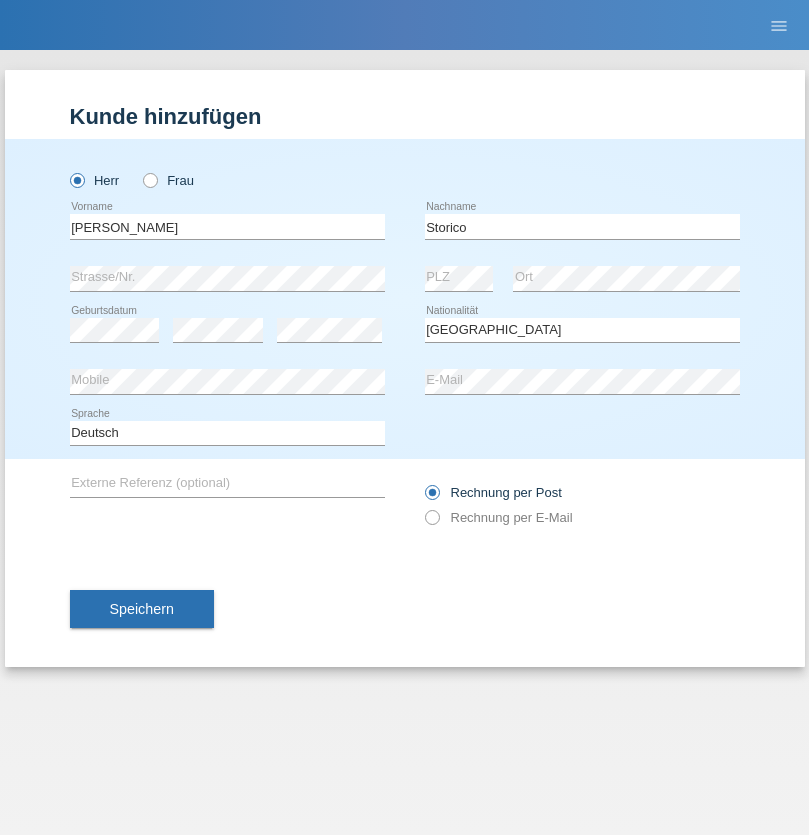 select on "C" 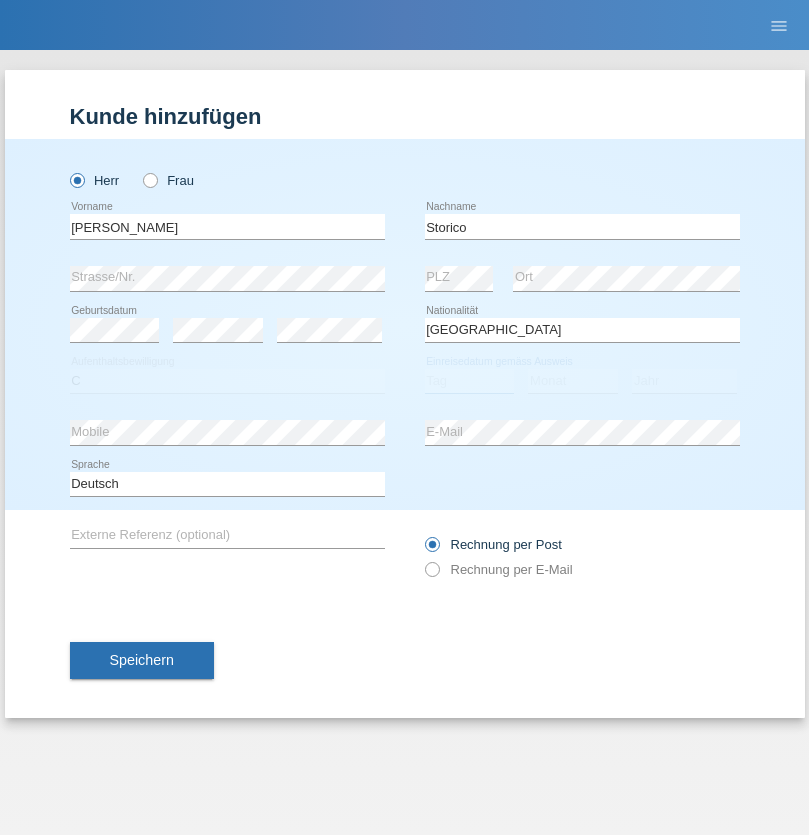 select on "20" 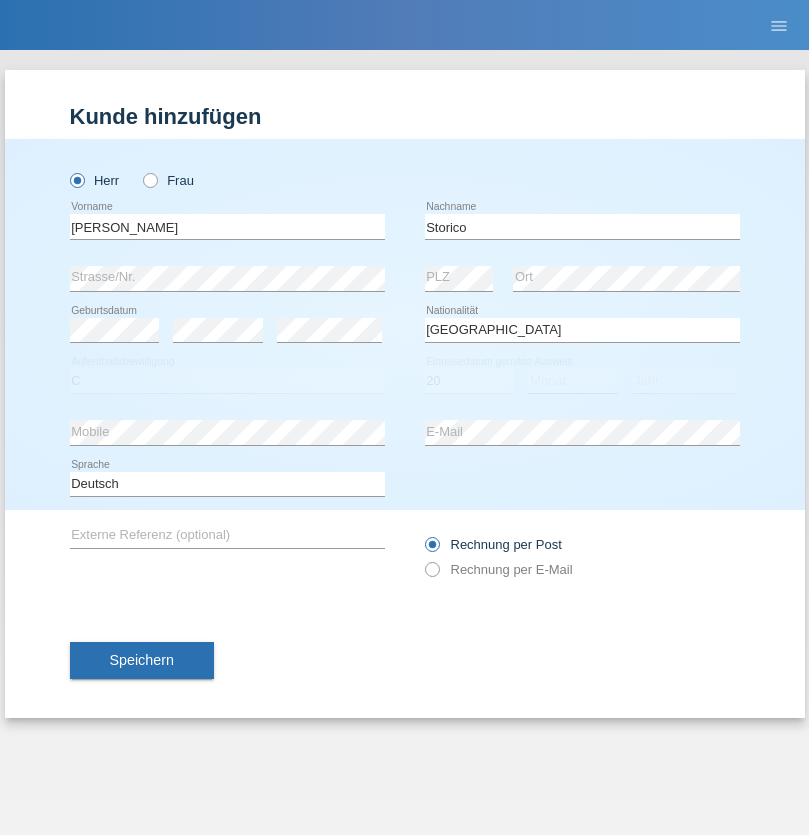 select on "07" 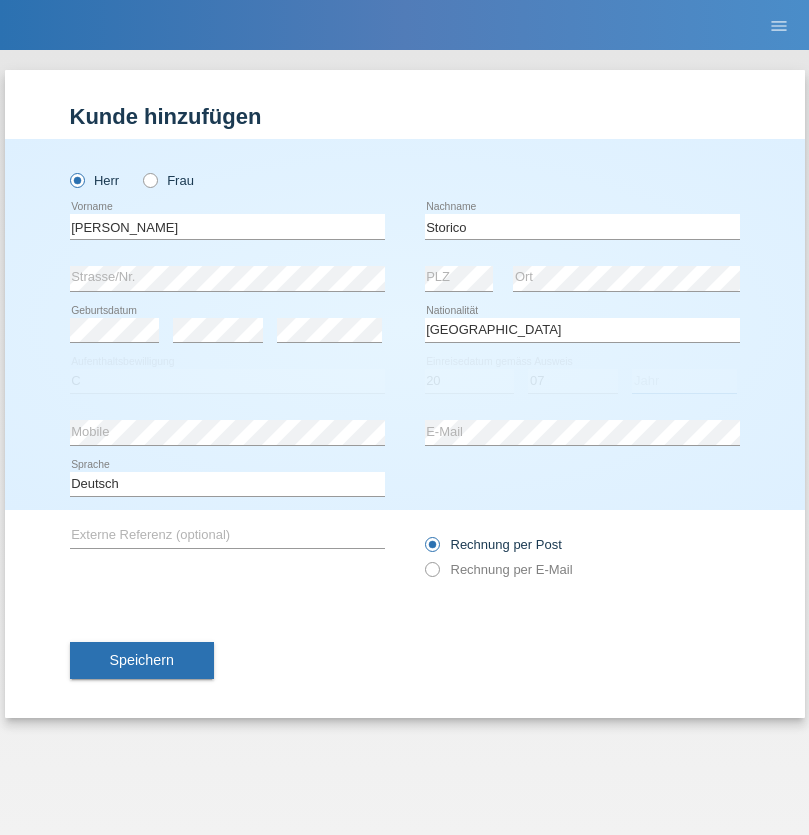 select on "2021" 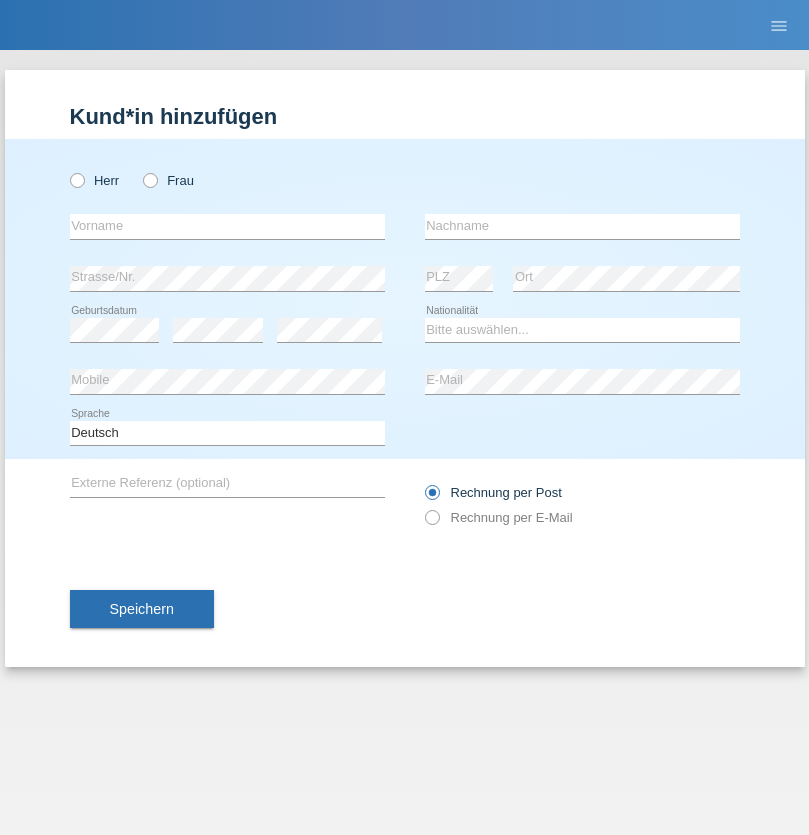 scroll, scrollTop: 0, scrollLeft: 0, axis: both 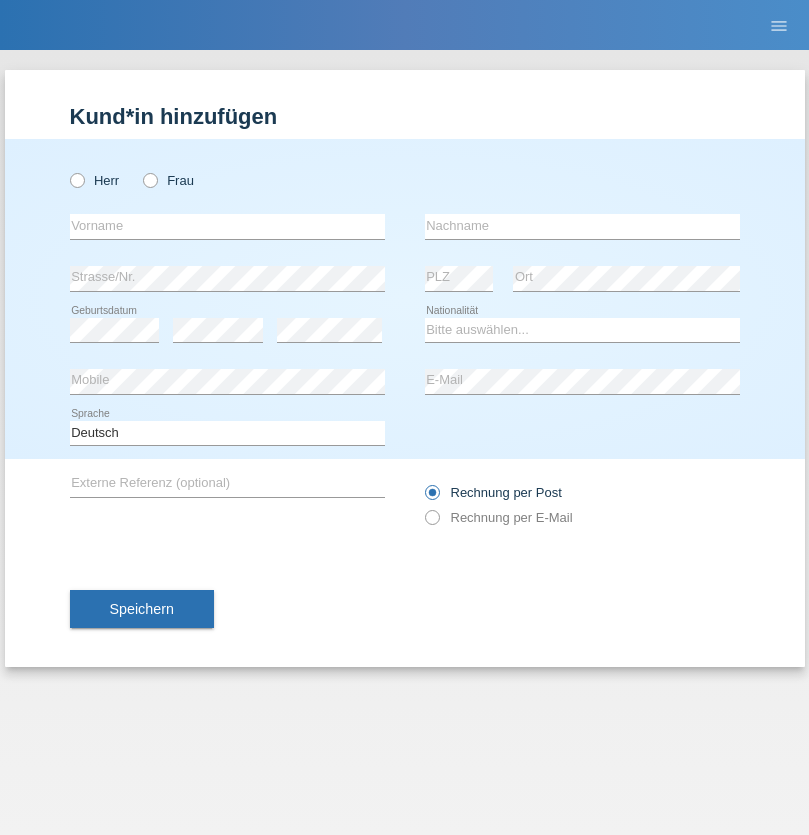 radio on "true" 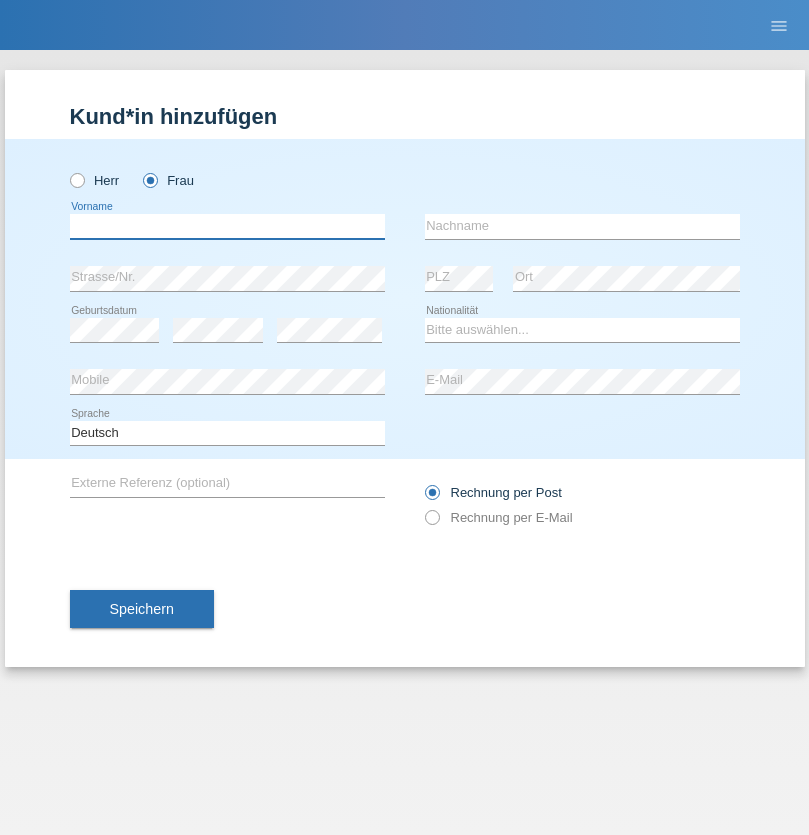 click at bounding box center (227, 226) 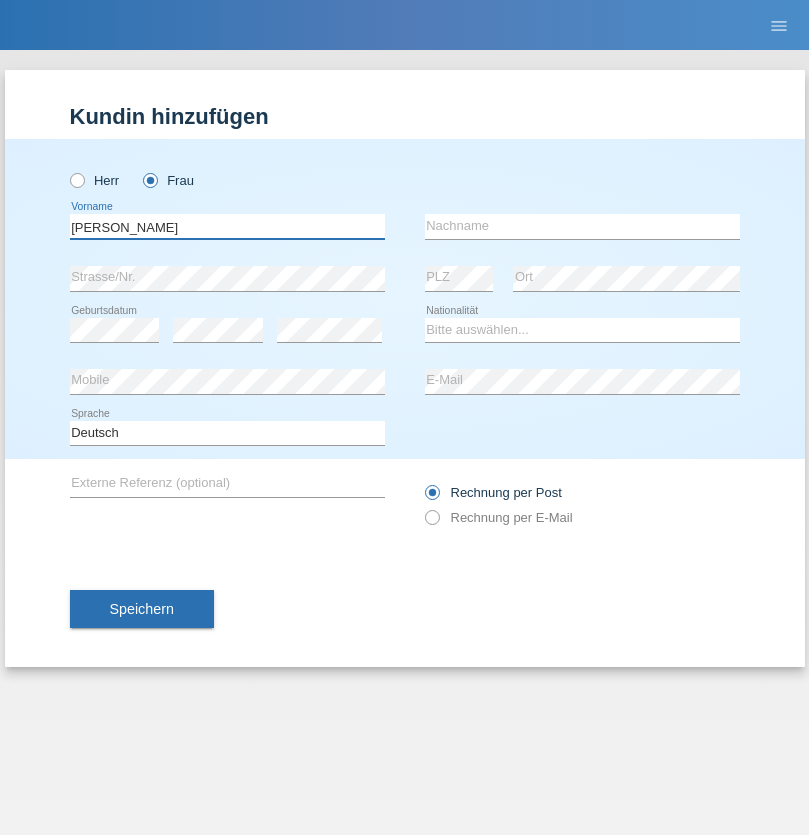 type on "[PERSON_NAME]" 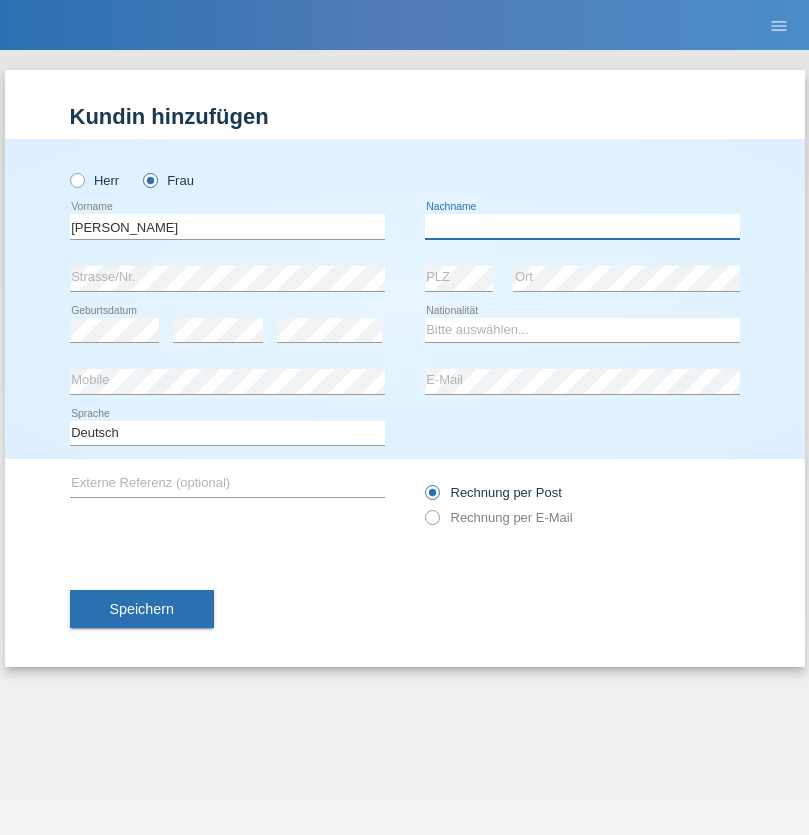 click at bounding box center (582, 226) 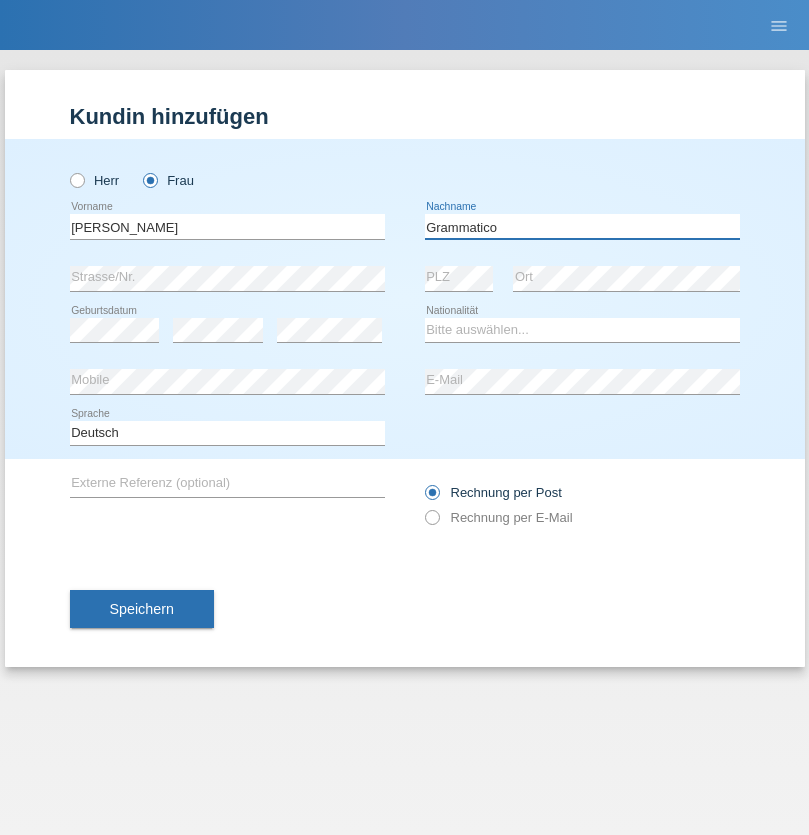 type on "Grammatico" 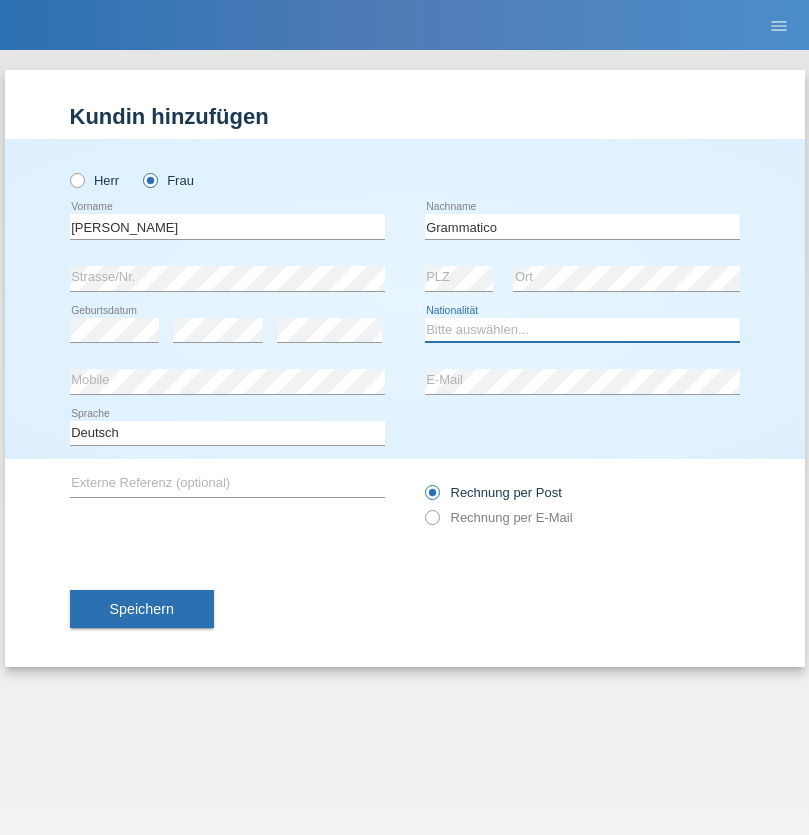 select on "CH" 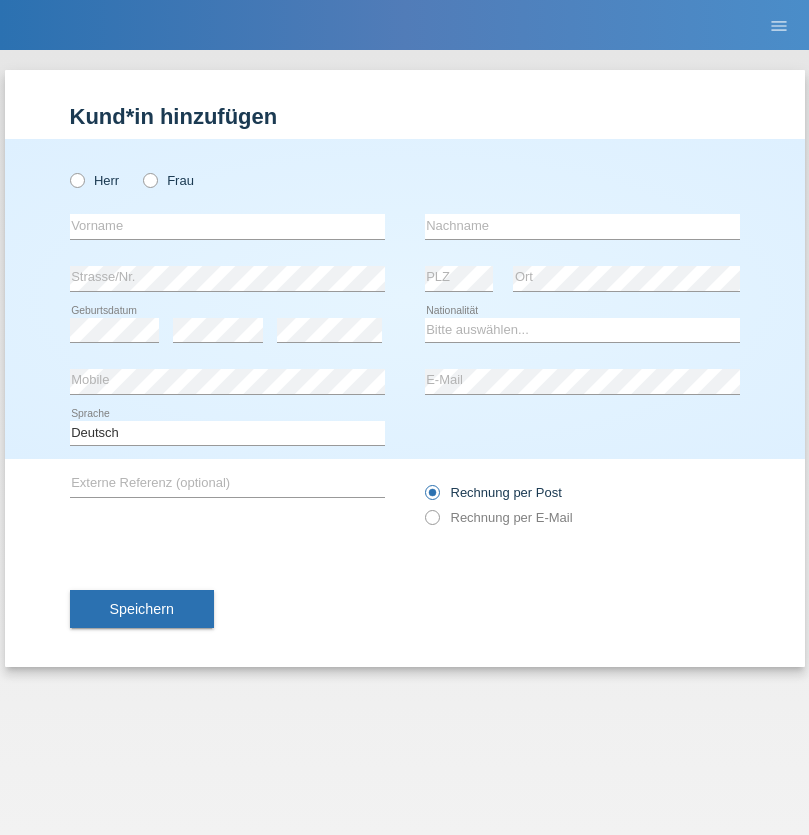 scroll, scrollTop: 0, scrollLeft: 0, axis: both 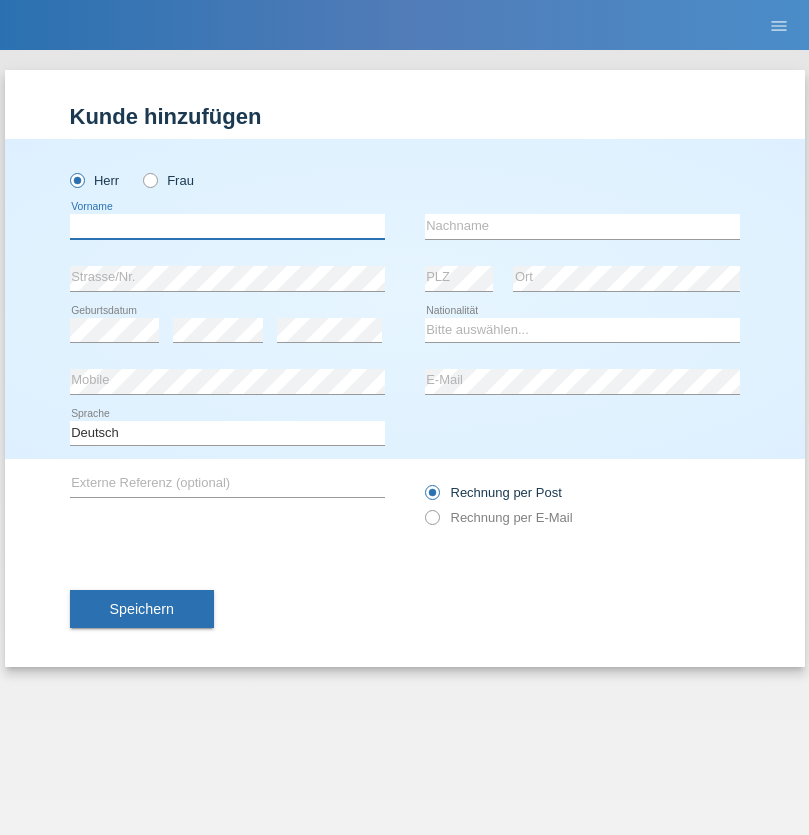 click at bounding box center (227, 226) 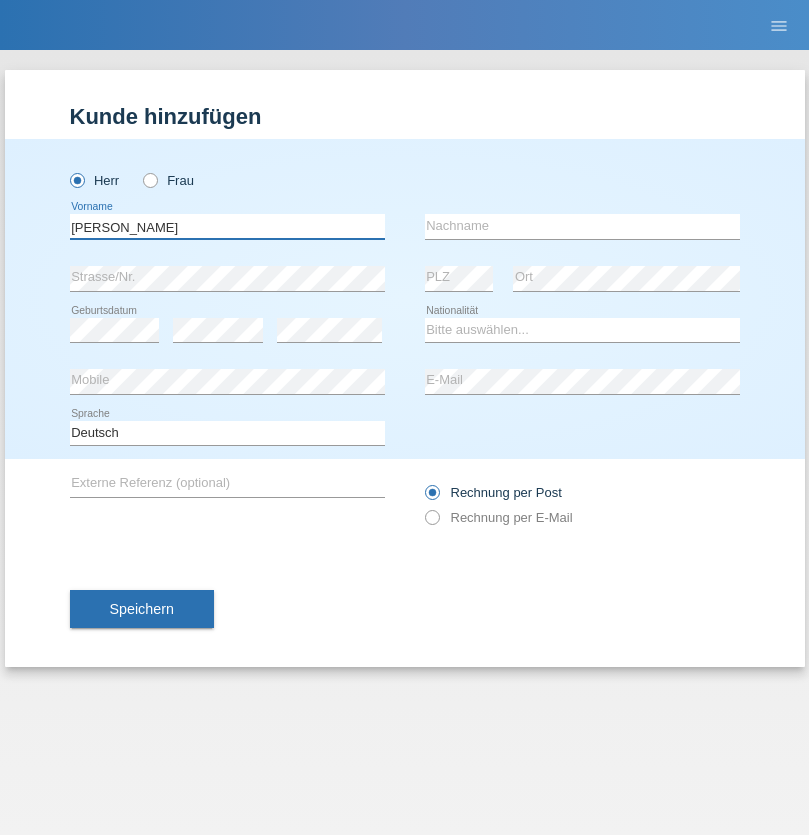 type on "Ivo" 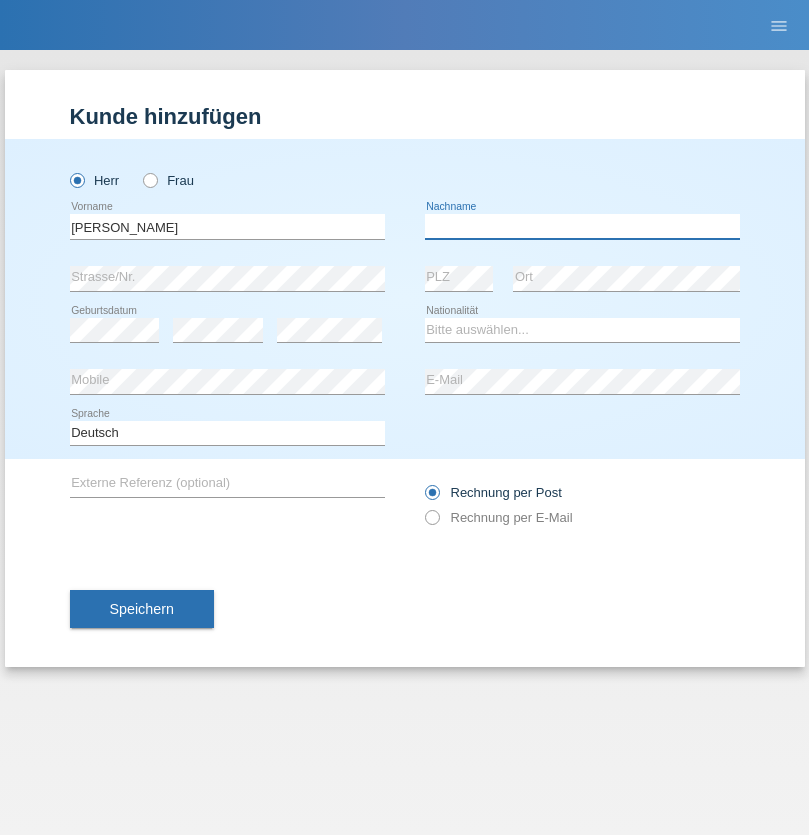 click at bounding box center (582, 226) 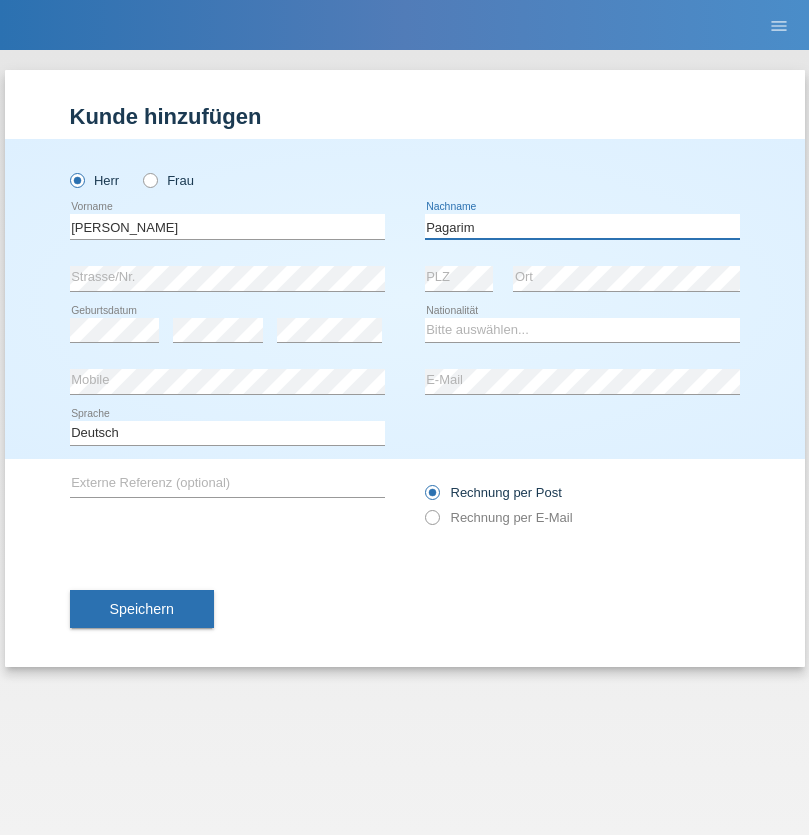 type on "Pagarim" 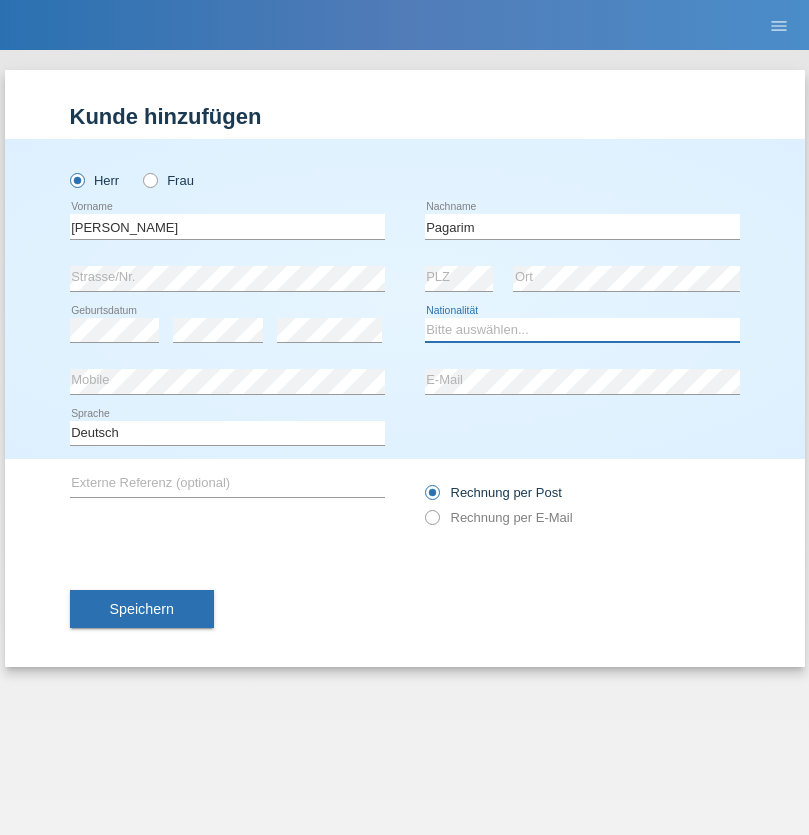 select on "CH" 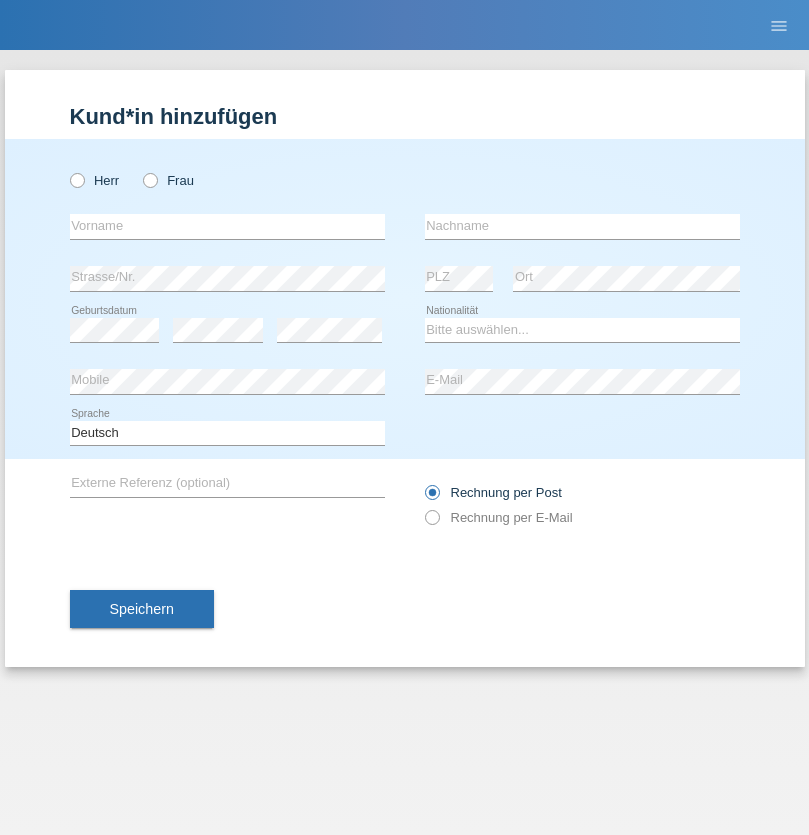 scroll, scrollTop: 0, scrollLeft: 0, axis: both 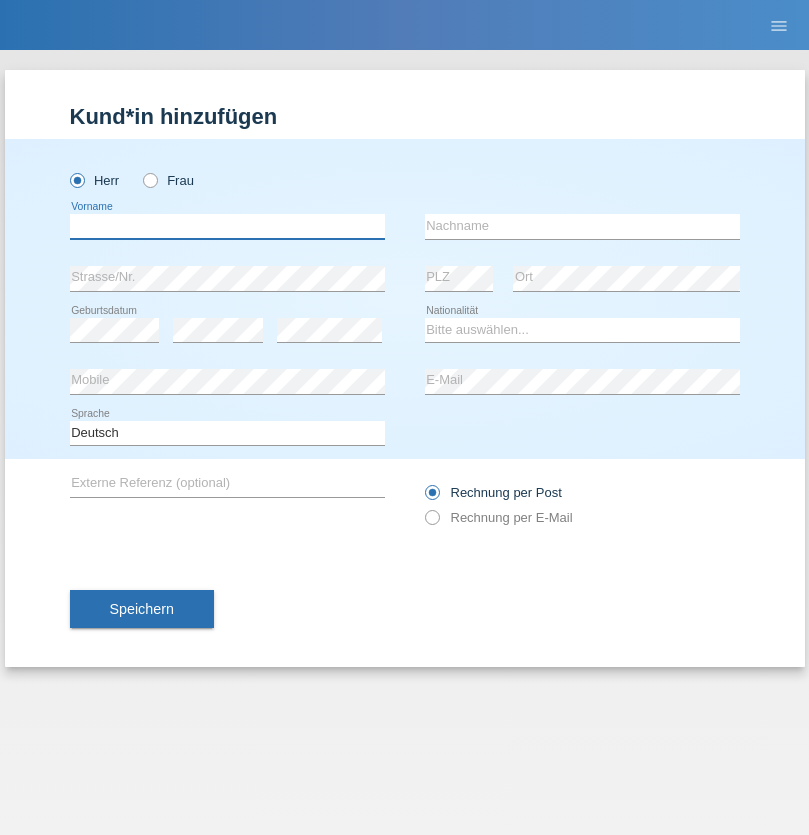 click at bounding box center [227, 226] 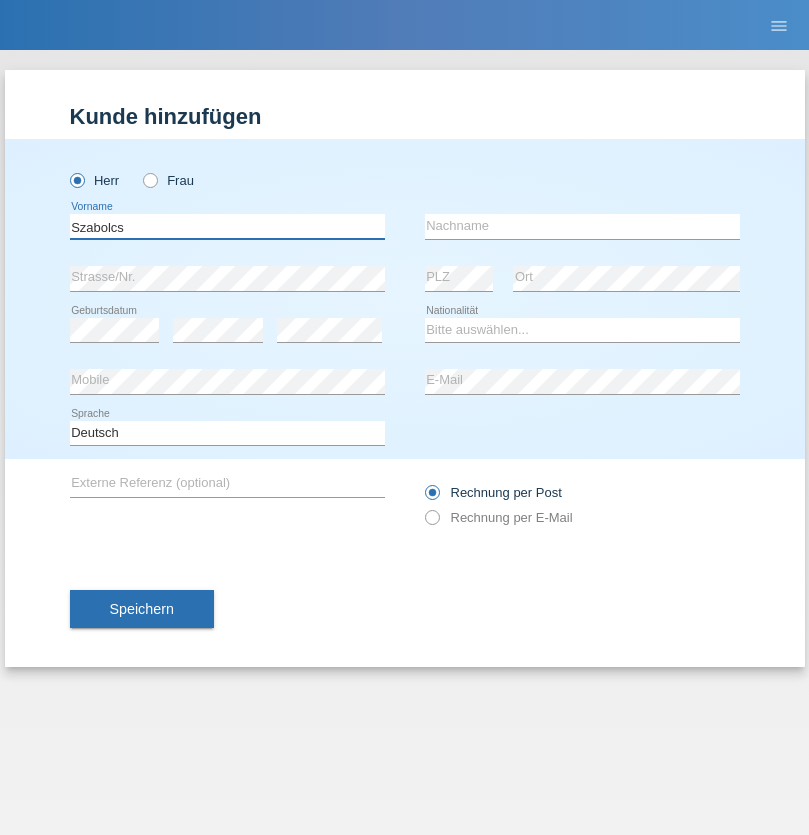 type on "Szabolcs" 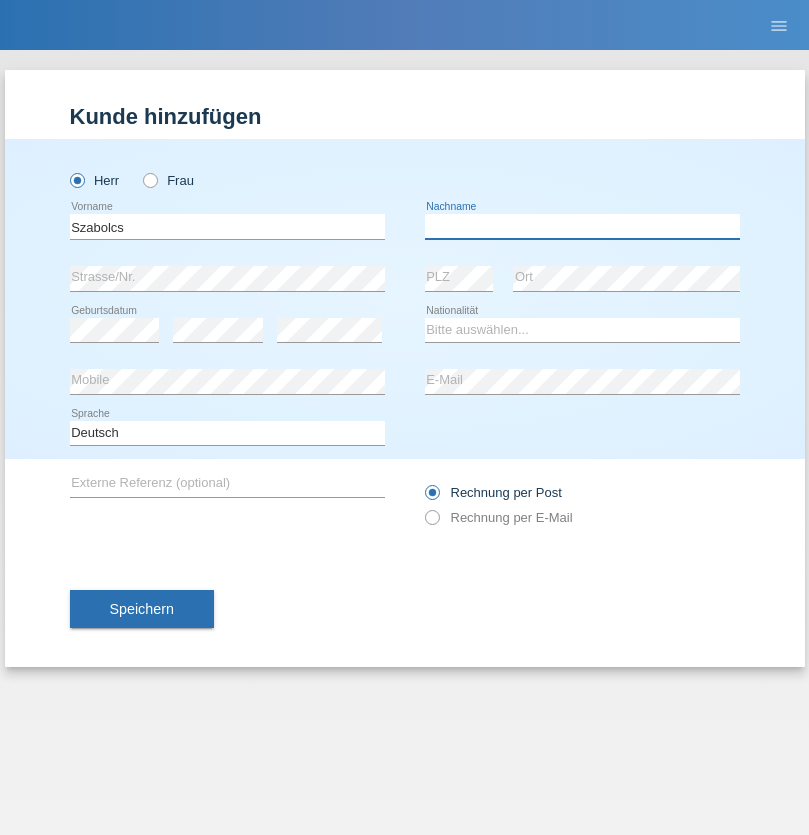 click at bounding box center [582, 226] 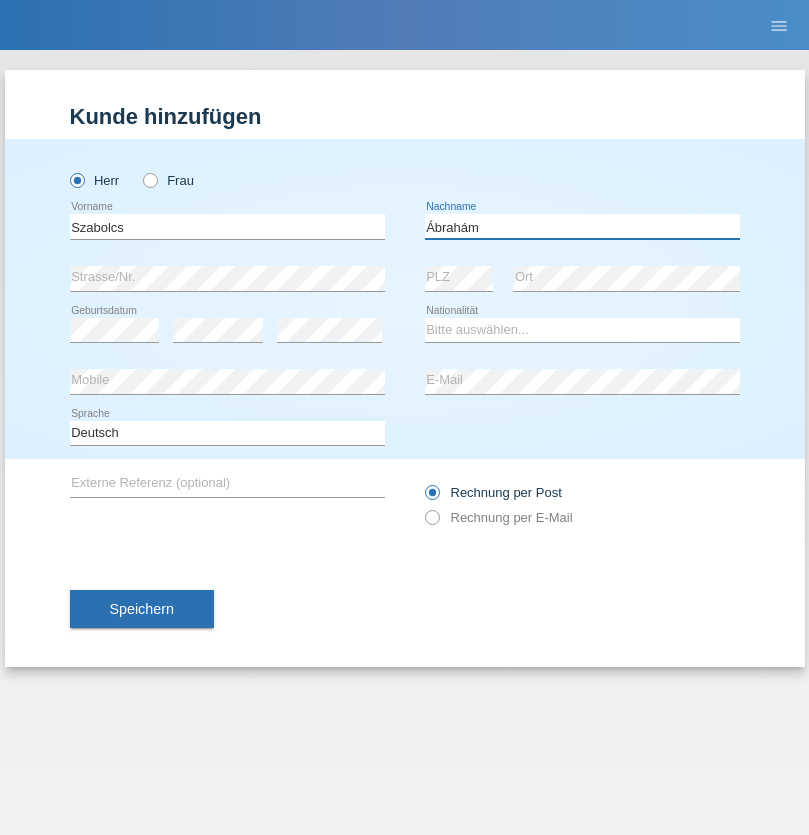 type on "Ábrahám" 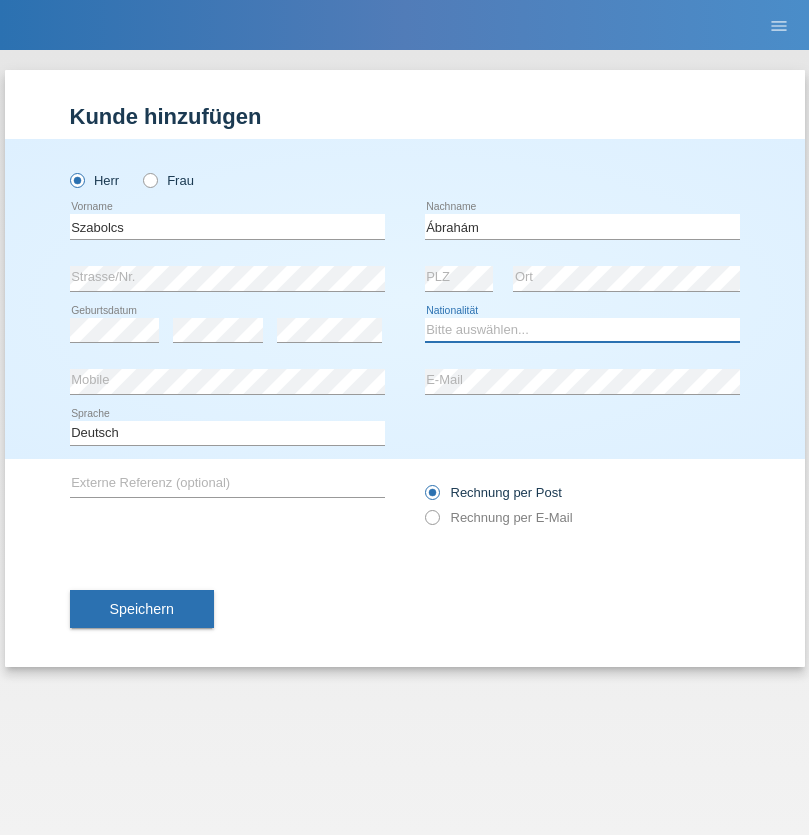 select on "HU" 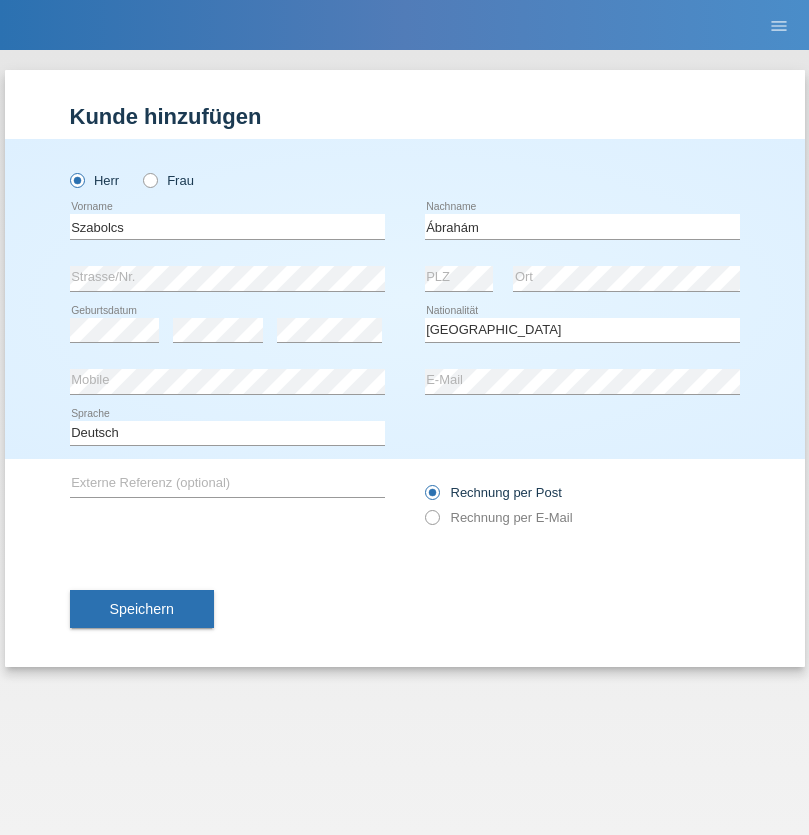 select on "C" 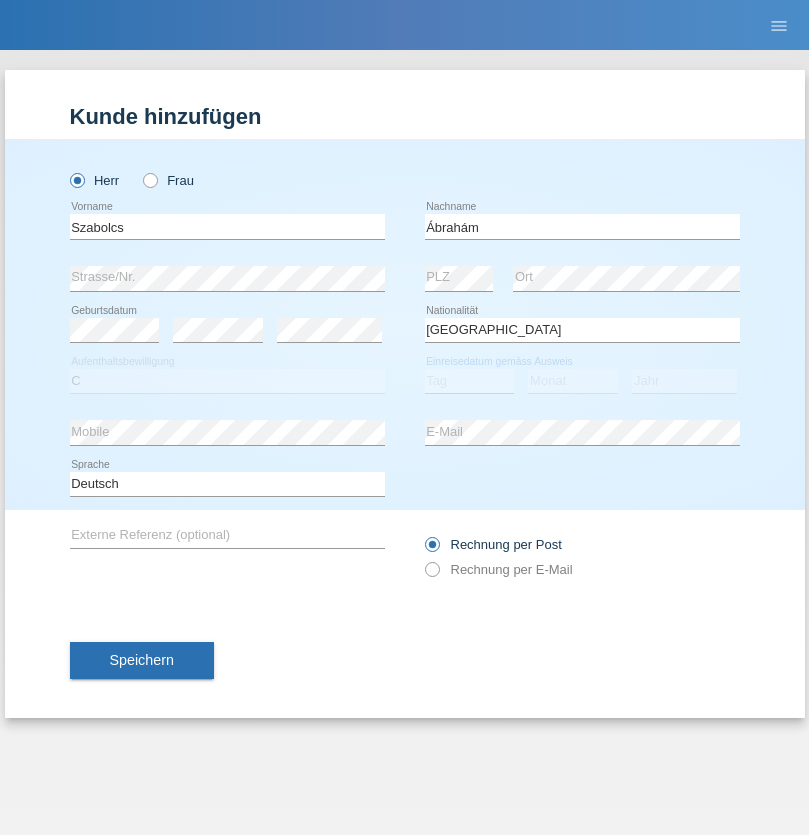 select on "09" 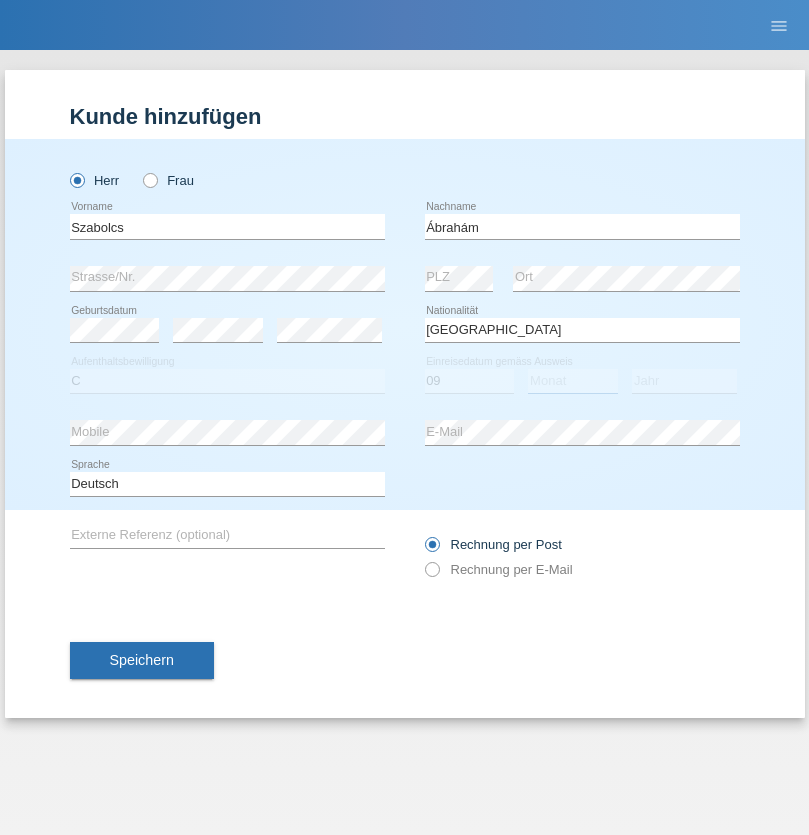 select on "12" 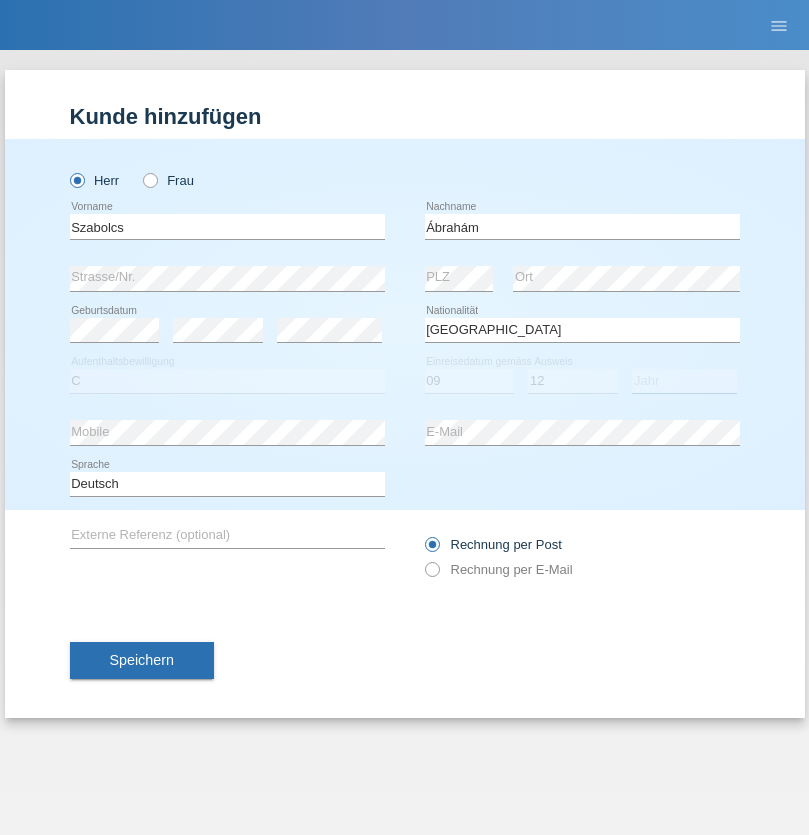 select on "2021" 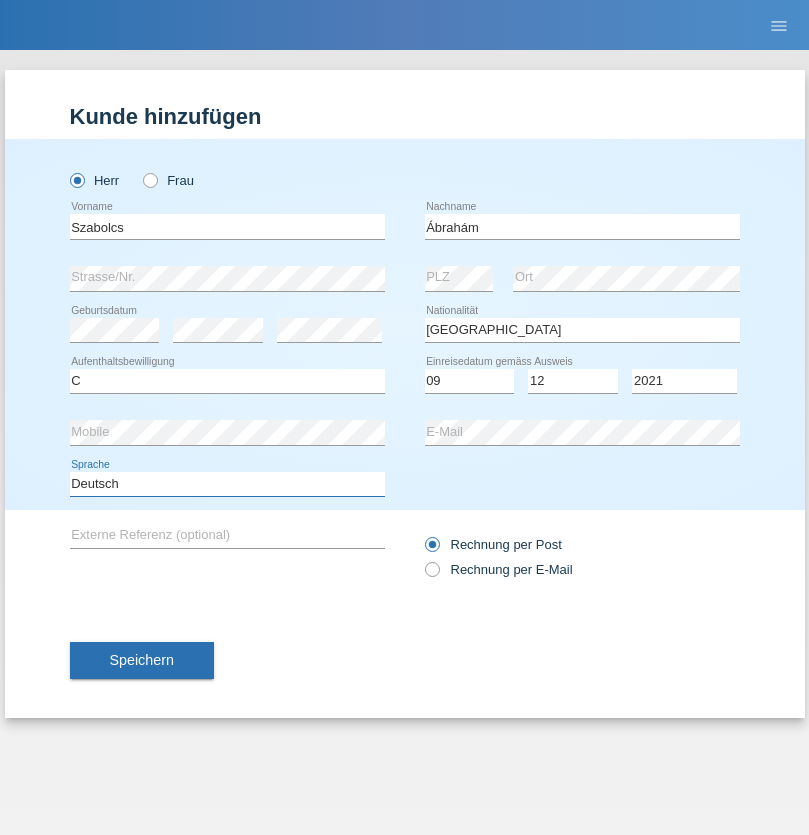 select on "en" 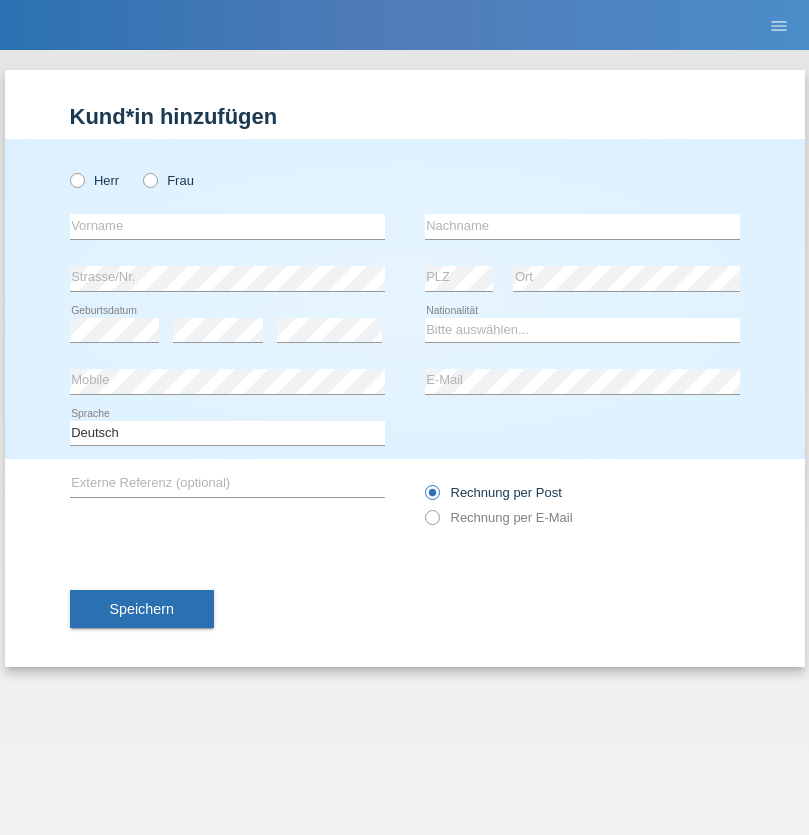 scroll, scrollTop: 0, scrollLeft: 0, axis: both 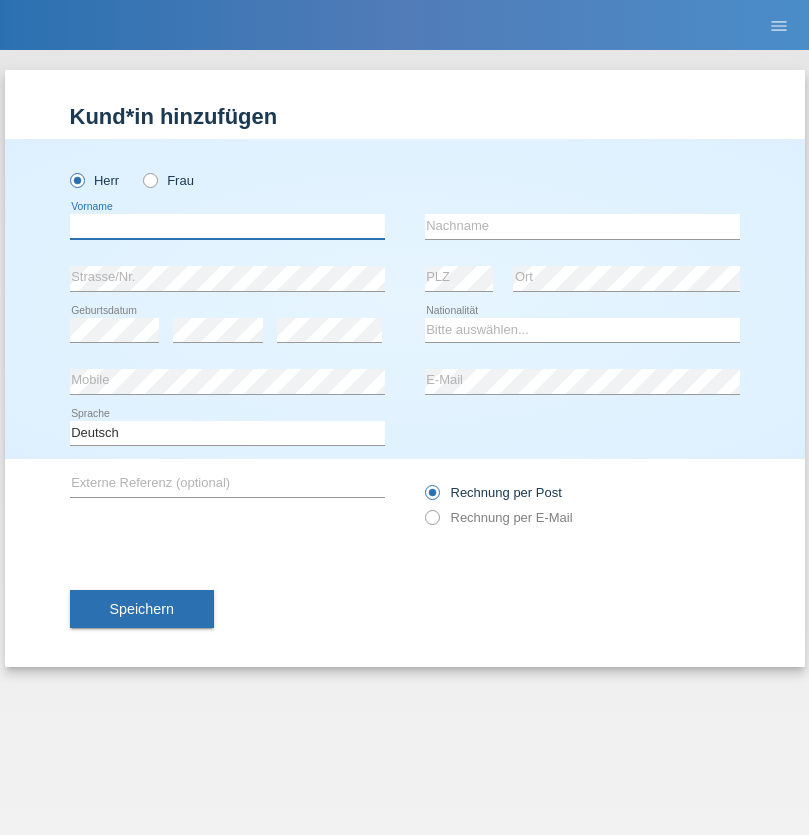 click at bounding box center (227, 226) 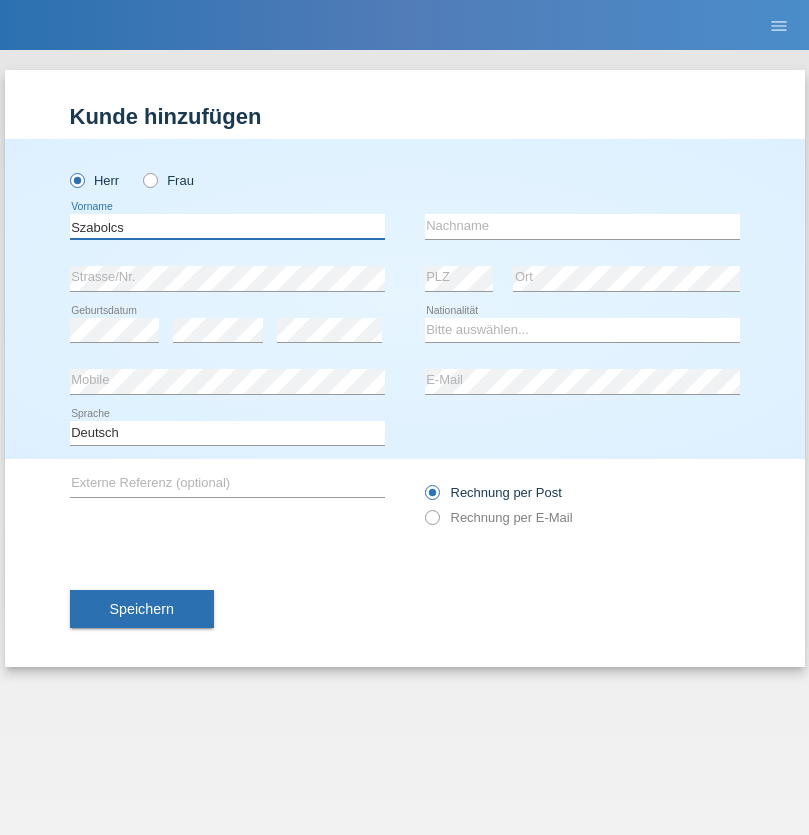 type on "Szabolcs" 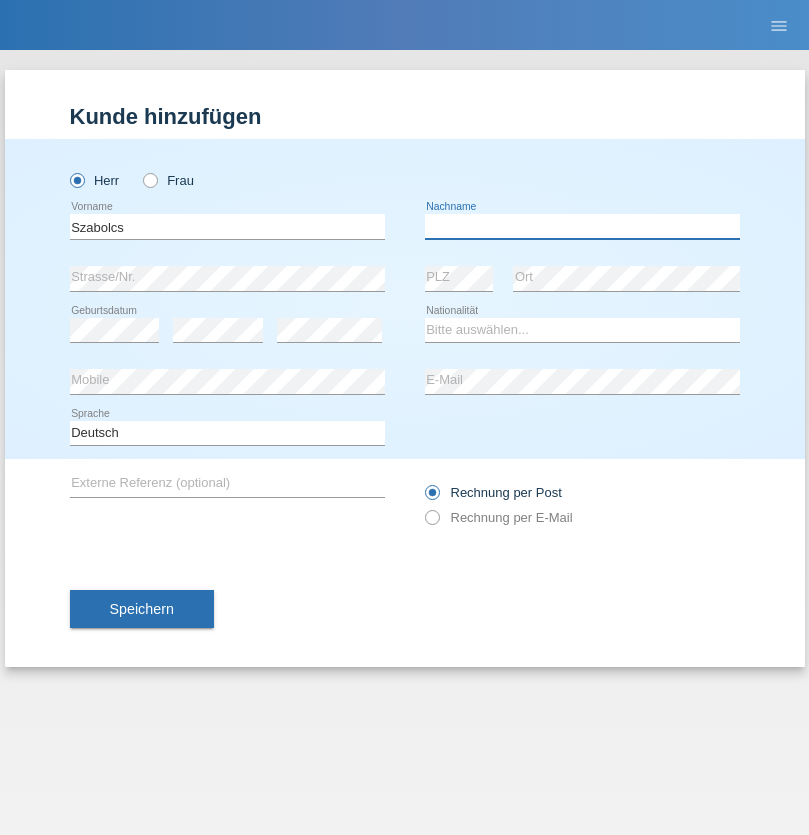 click at bounding box center (582, 226) 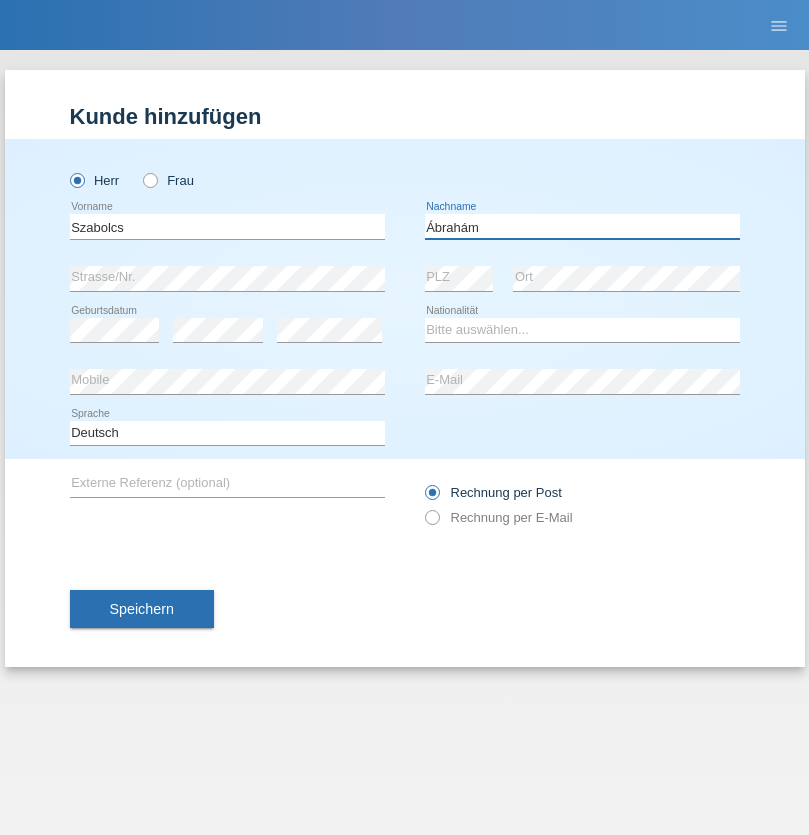 type on "Ábrahám" 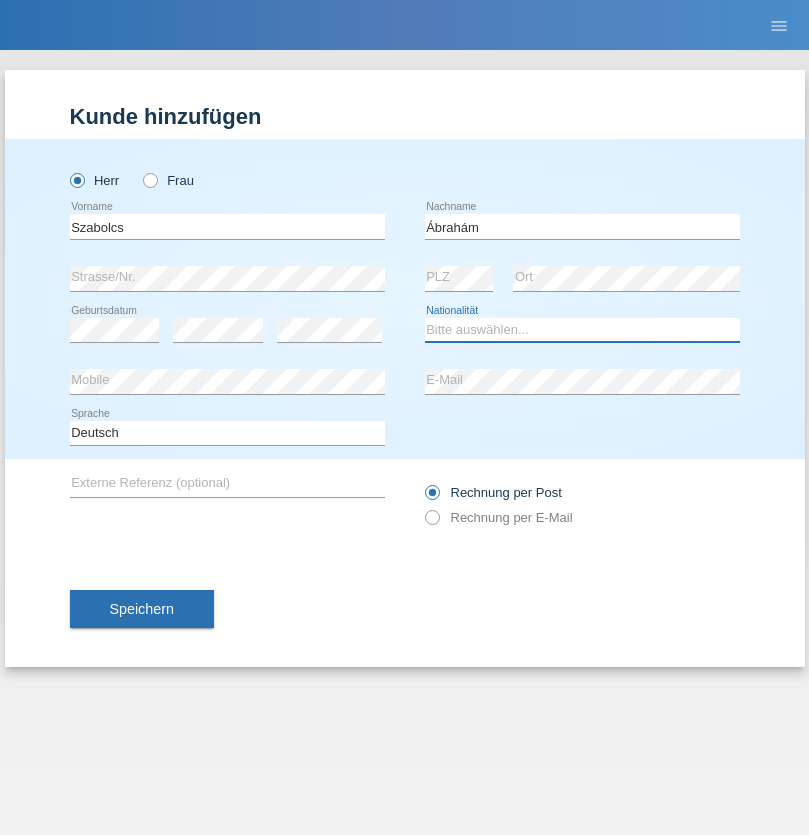 select on "HU" 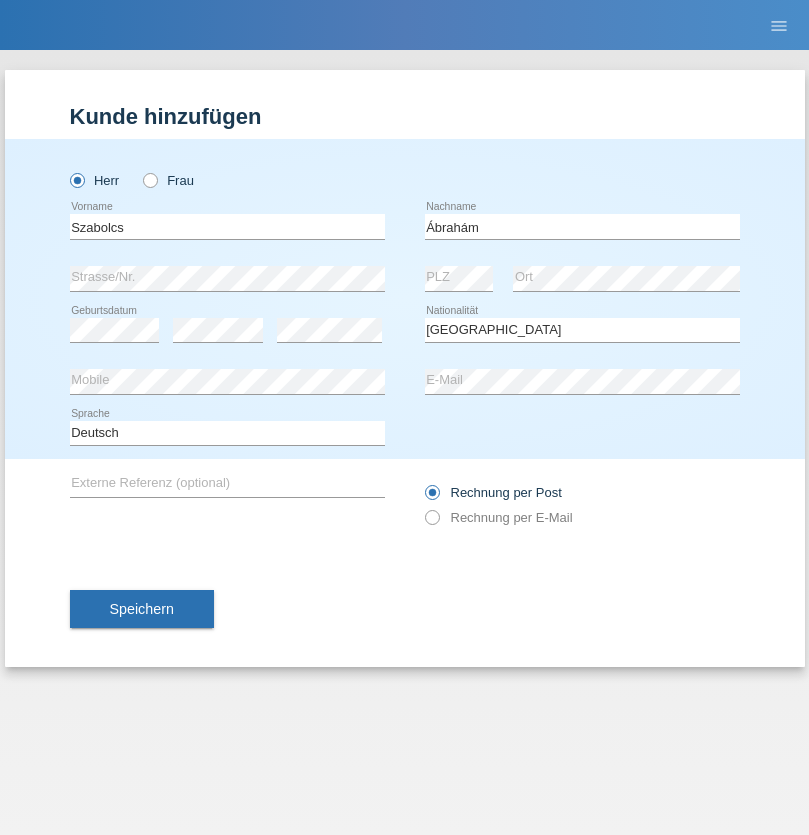 select on "C" 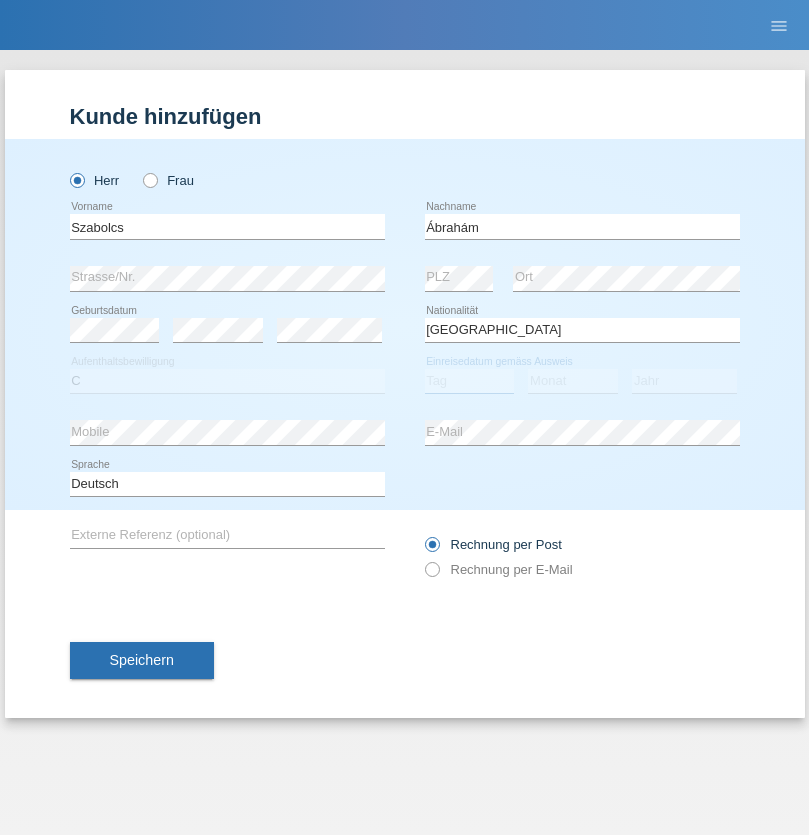 select on "09" 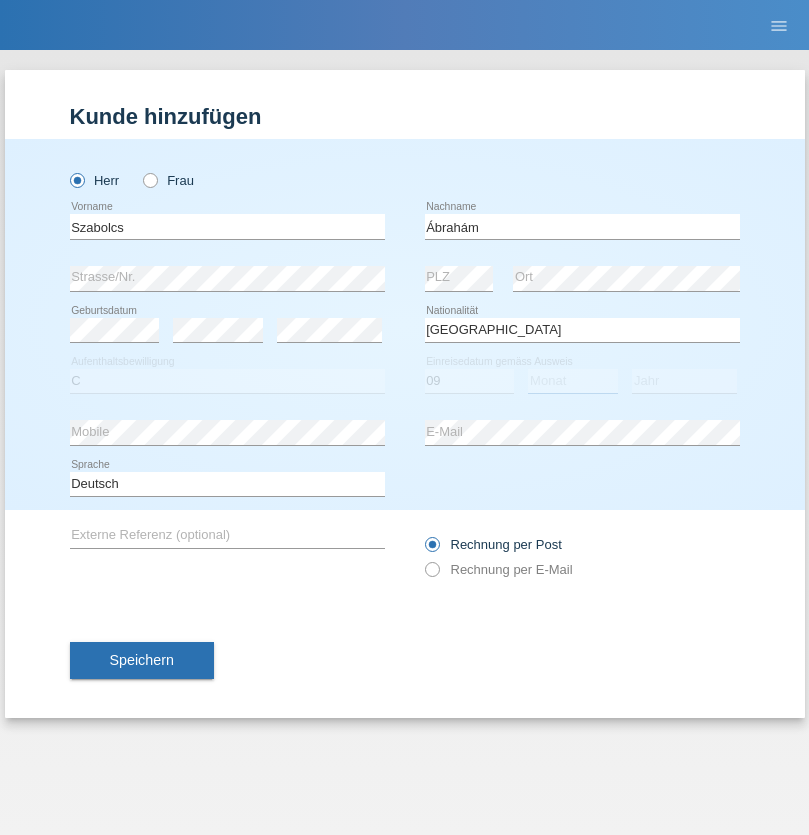 select on "12" 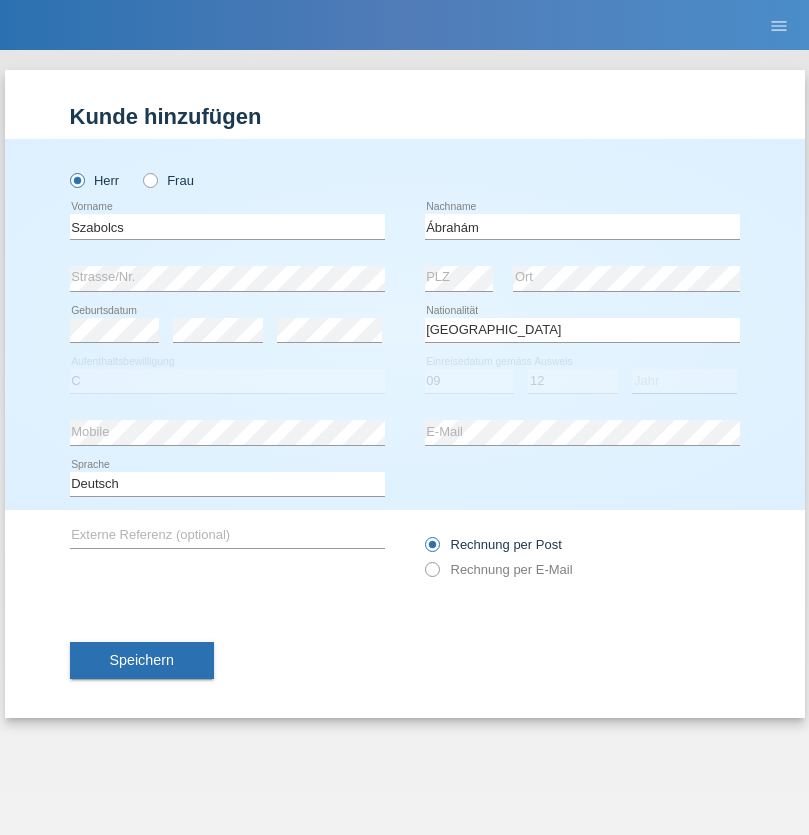 select on "2021" 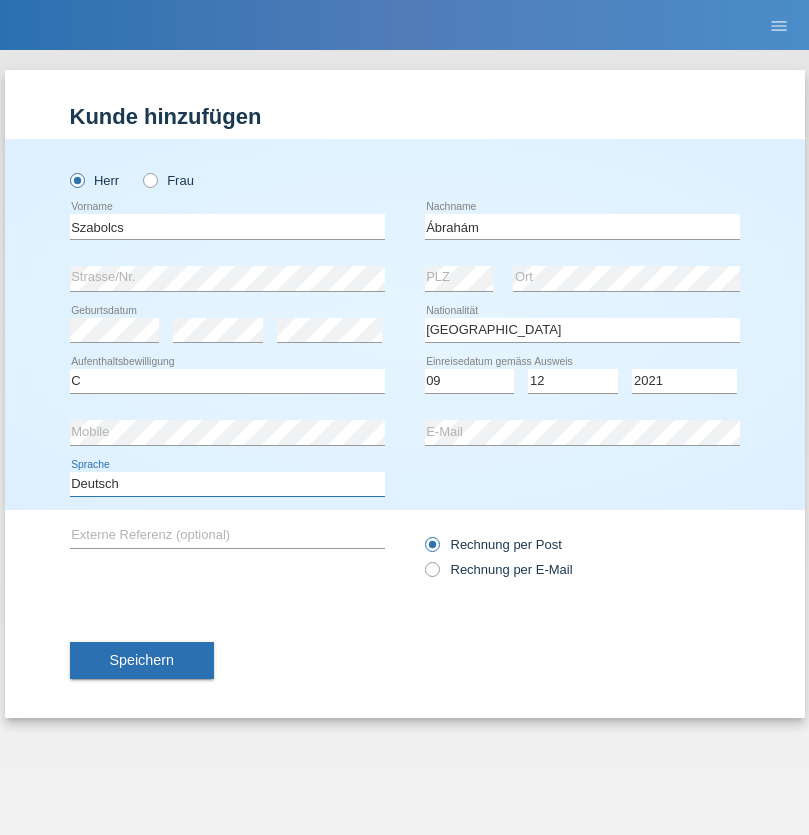 select on "en" 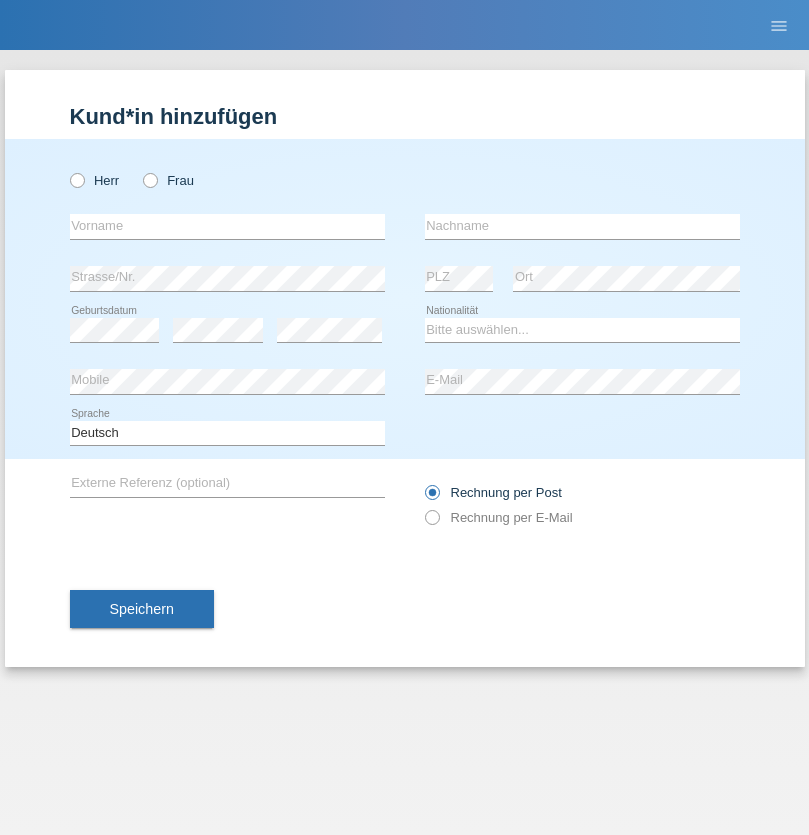 scroll, scrollTop: 0, scrollLeft: 0, axis: both 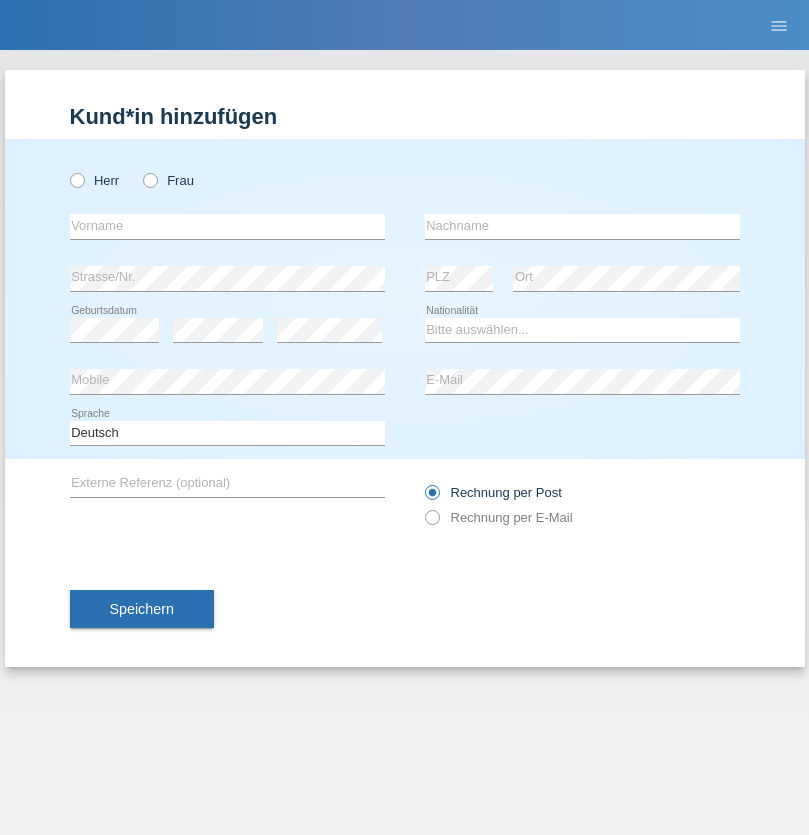 radio on "true" 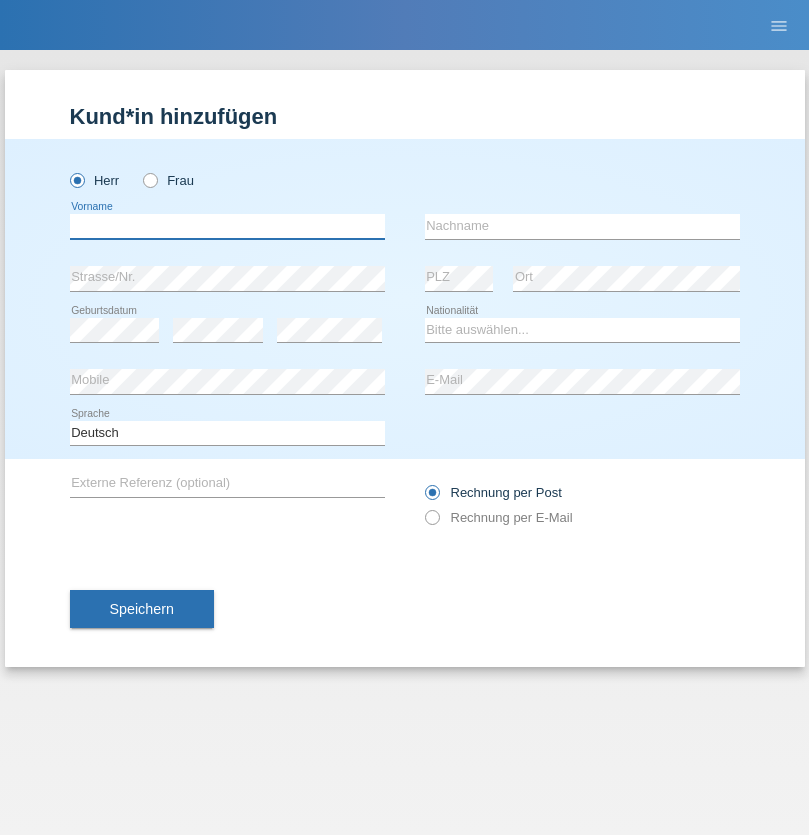 click at bounding box center [227, 226] 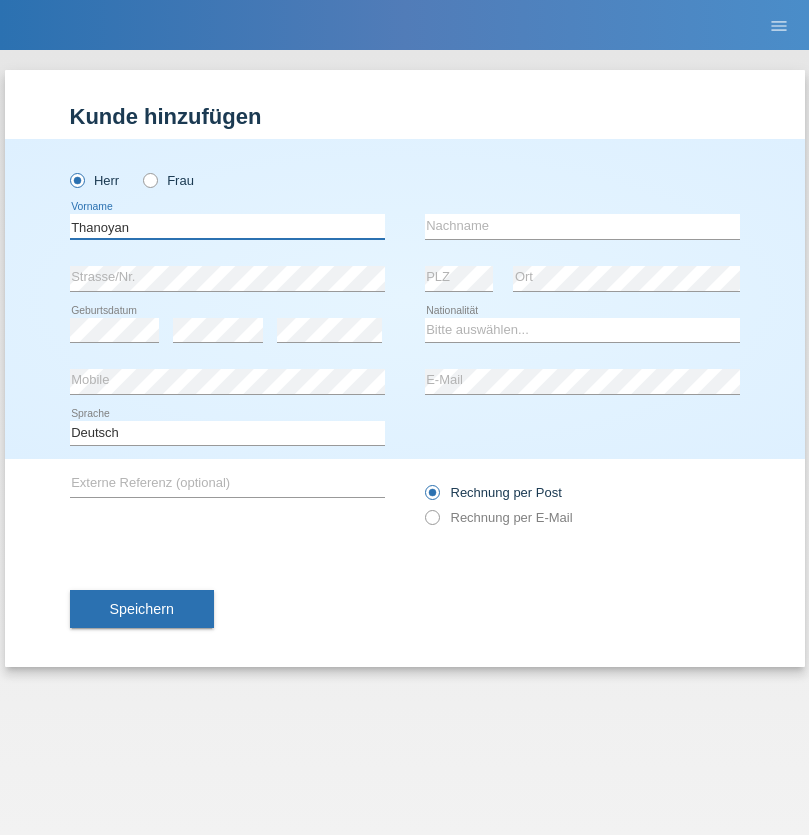 type on "Thanoyan" 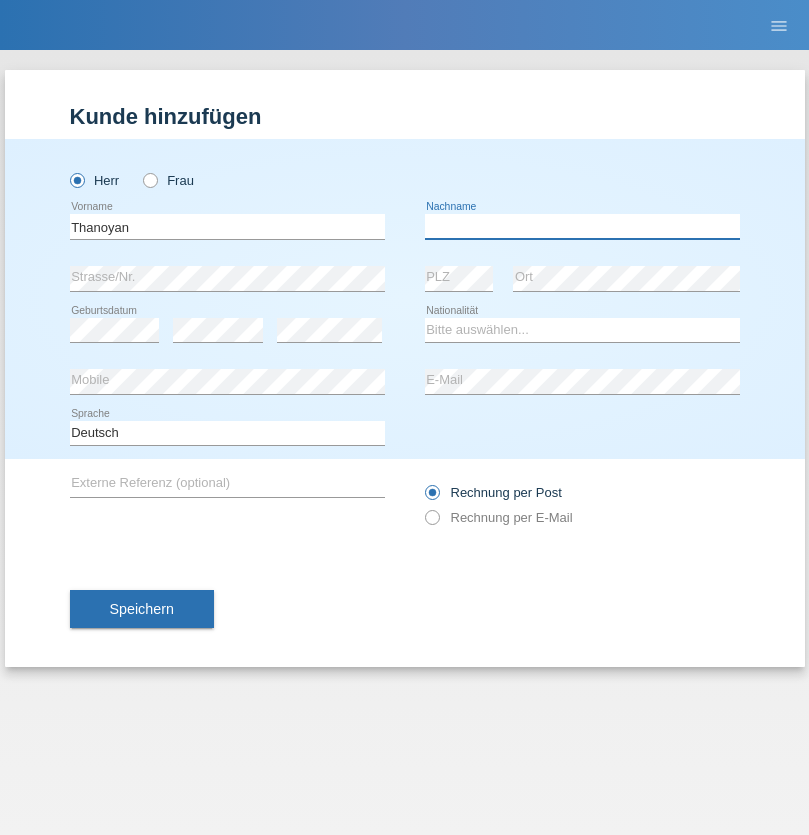 click at bounding box center [582, 226] 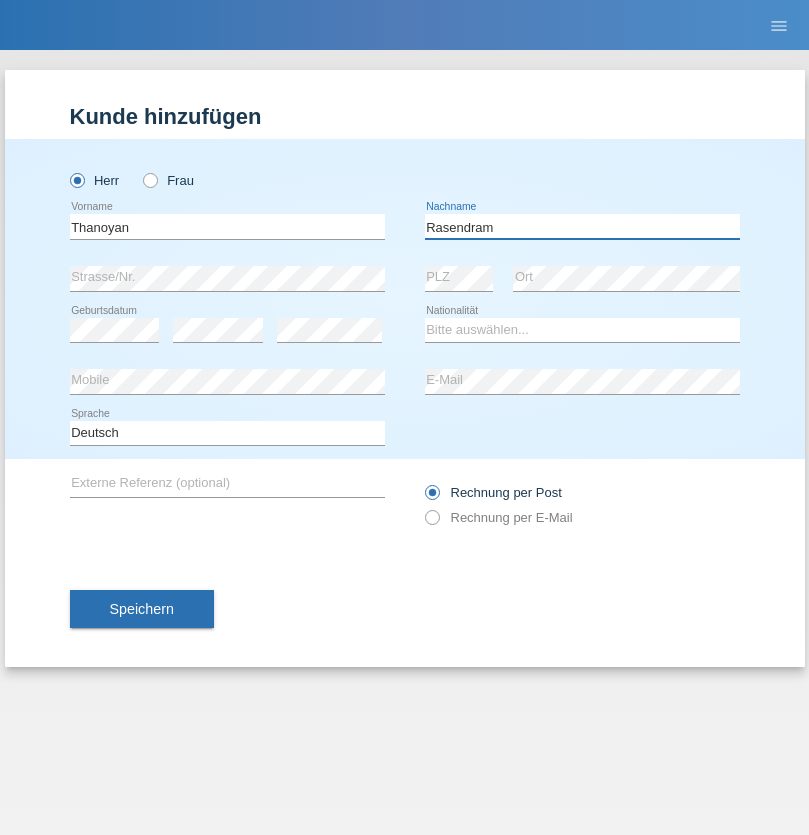 type on "Rasendram" 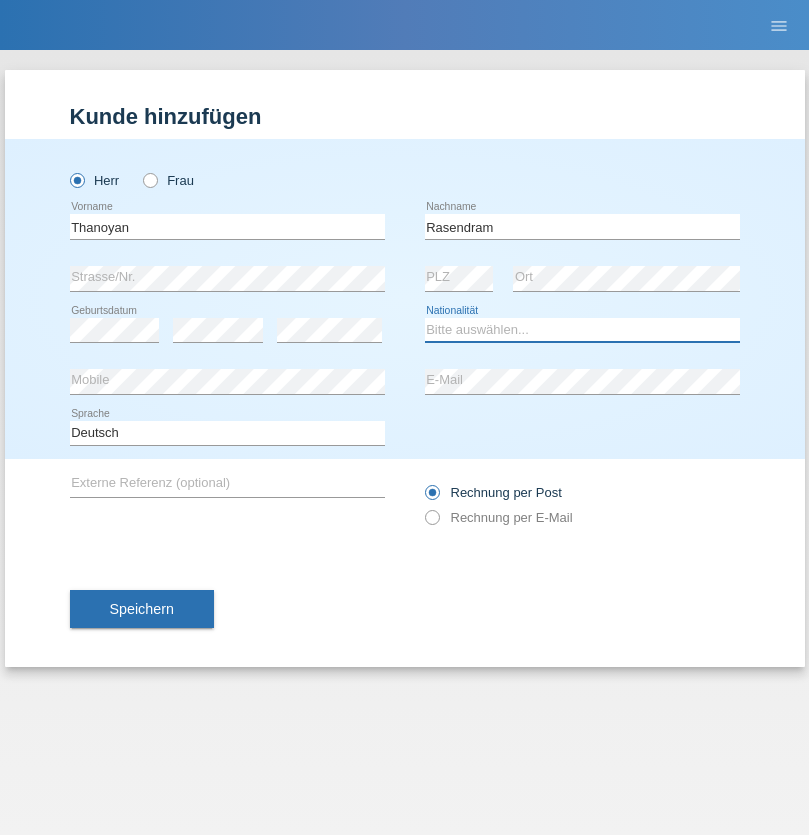 select on "LK" 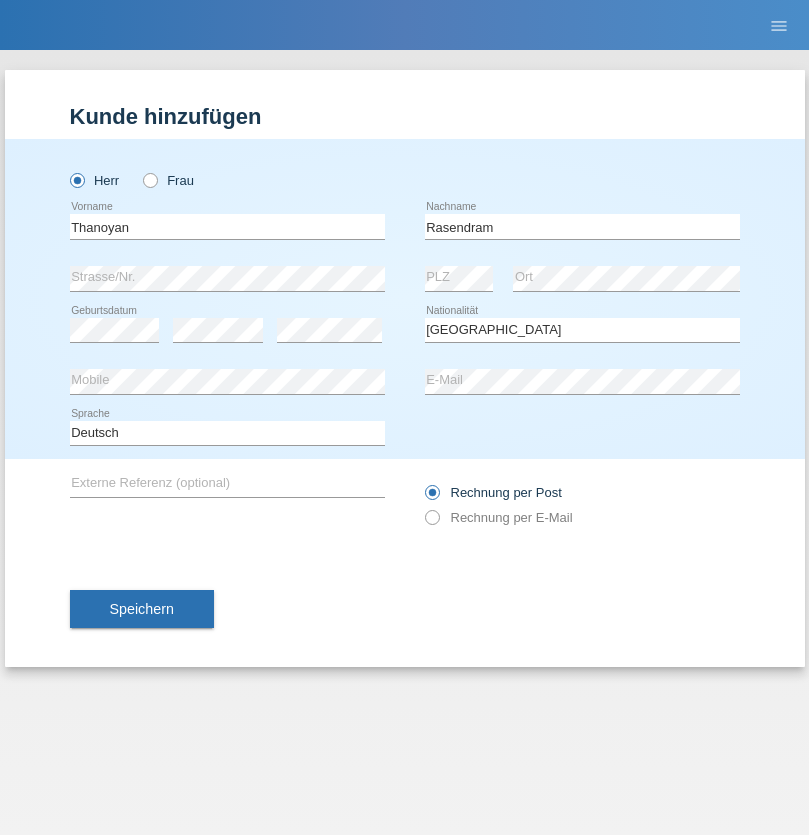 select on "C" 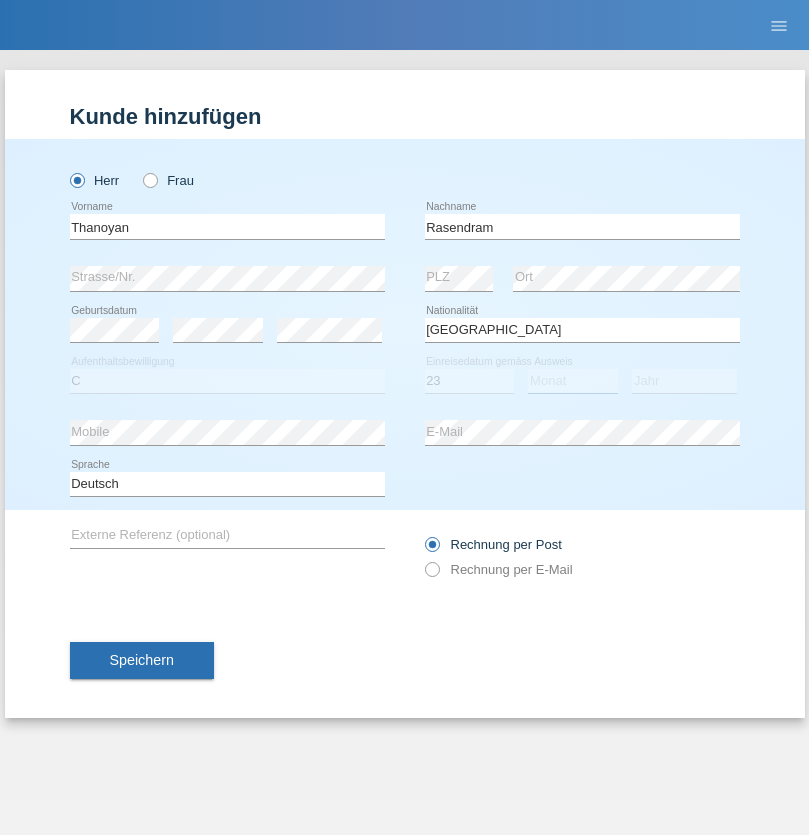 select on "02" 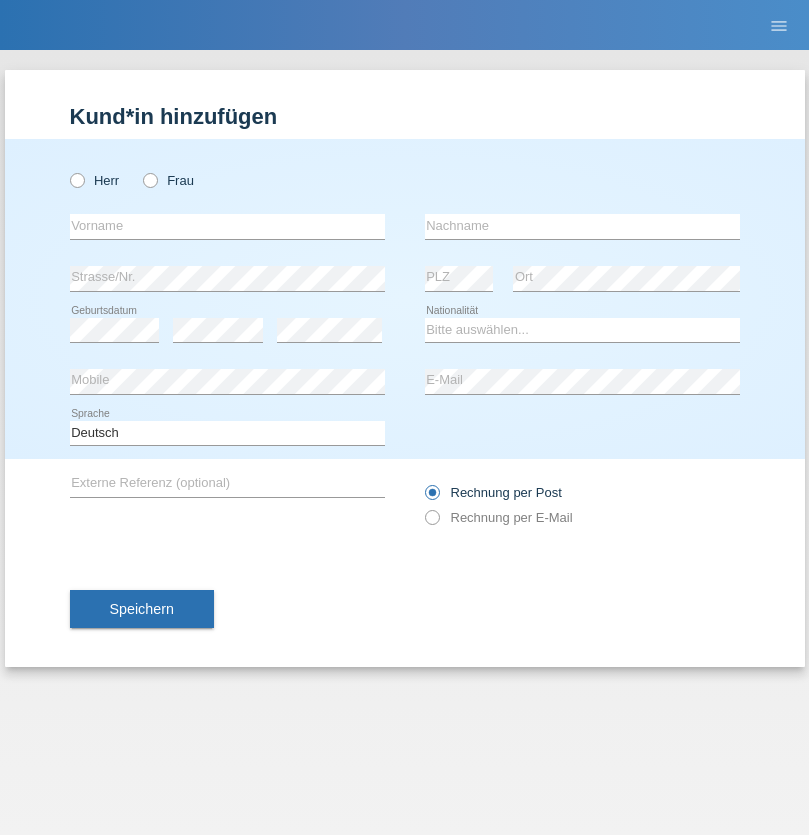 scroll, scrollTop: 0, scrollLeft: 0, axis: both 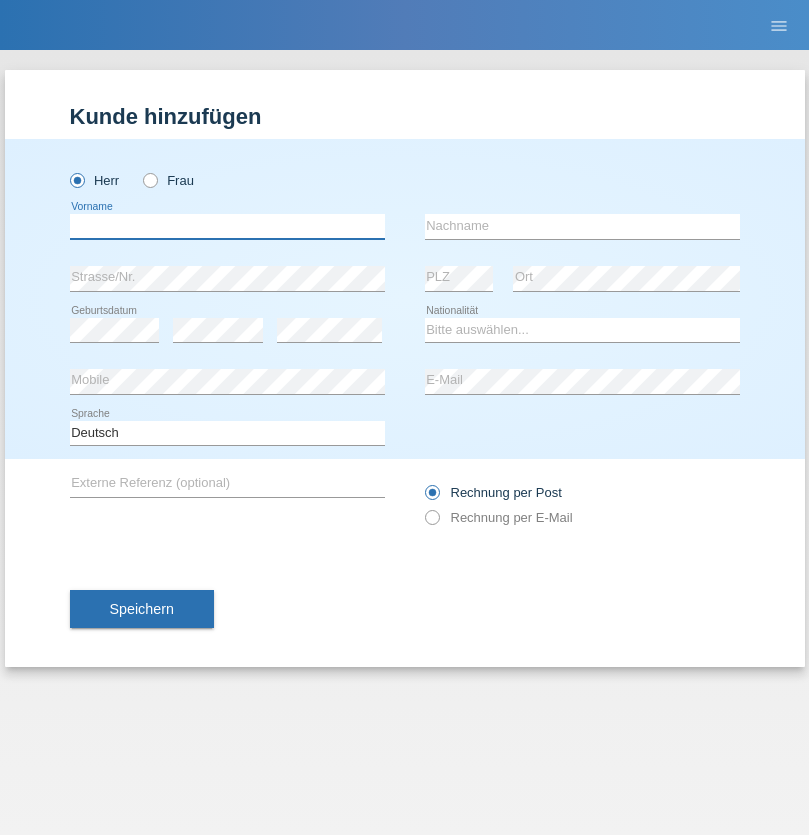 click at bounding box center (227, 226) 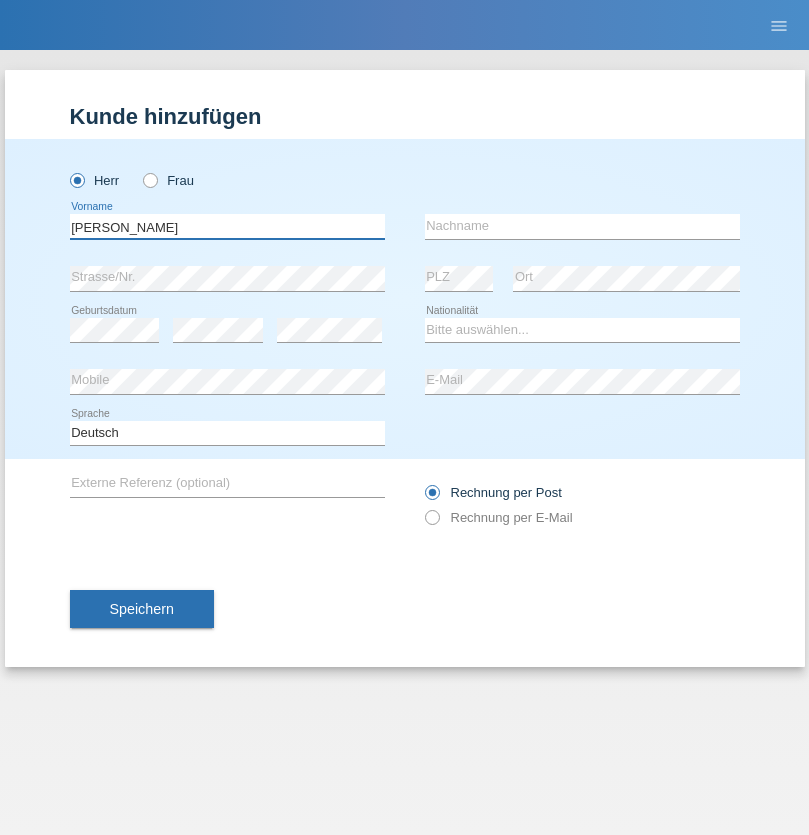 type on "[PERSON_NAME]" 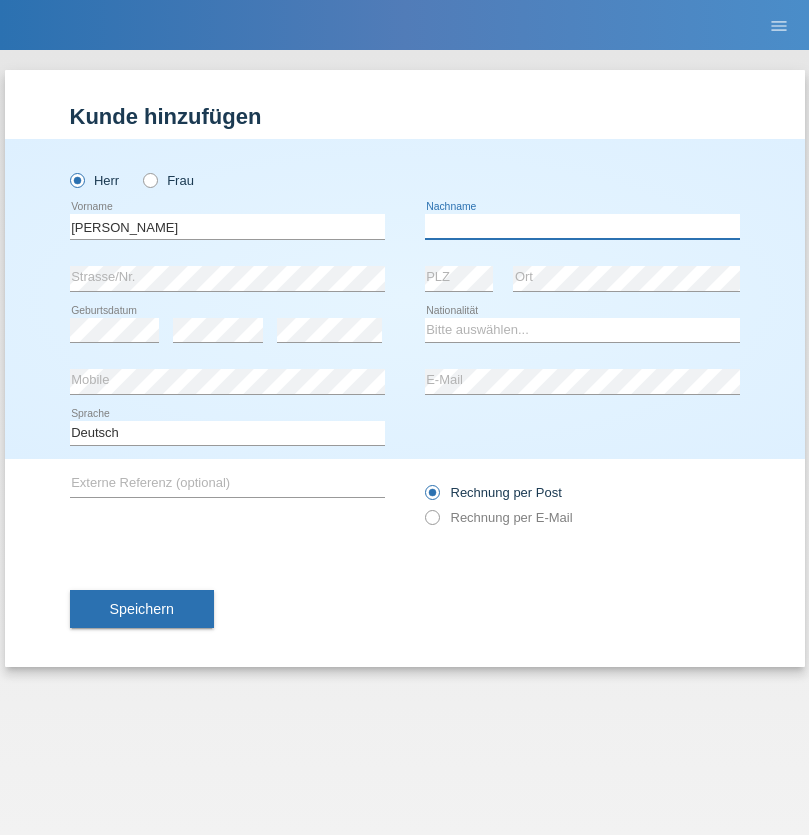 click at bounding box center (582, 226) 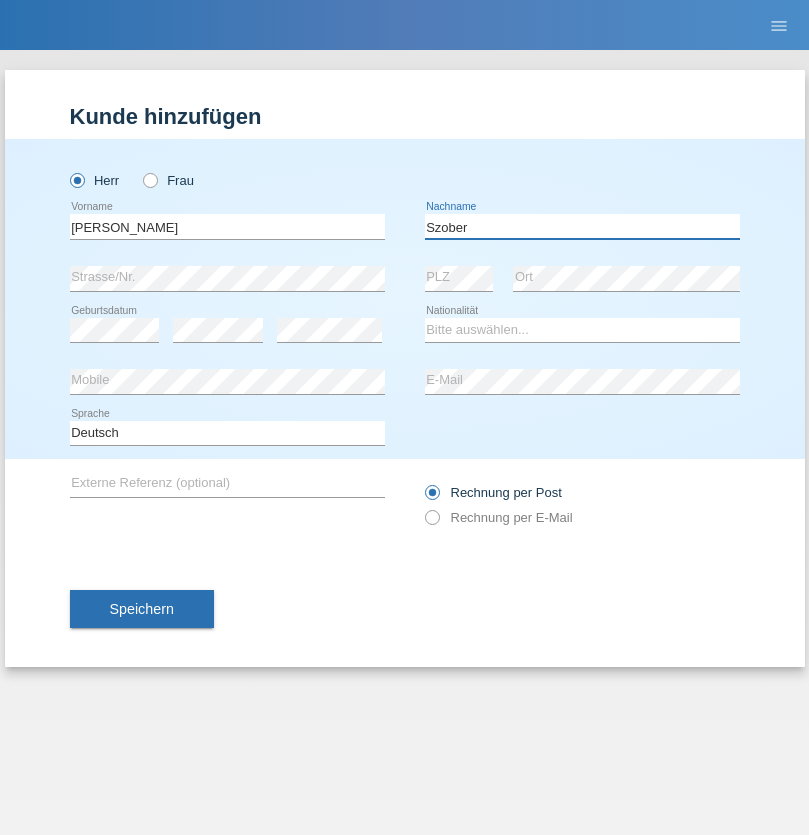 type on "Szober" 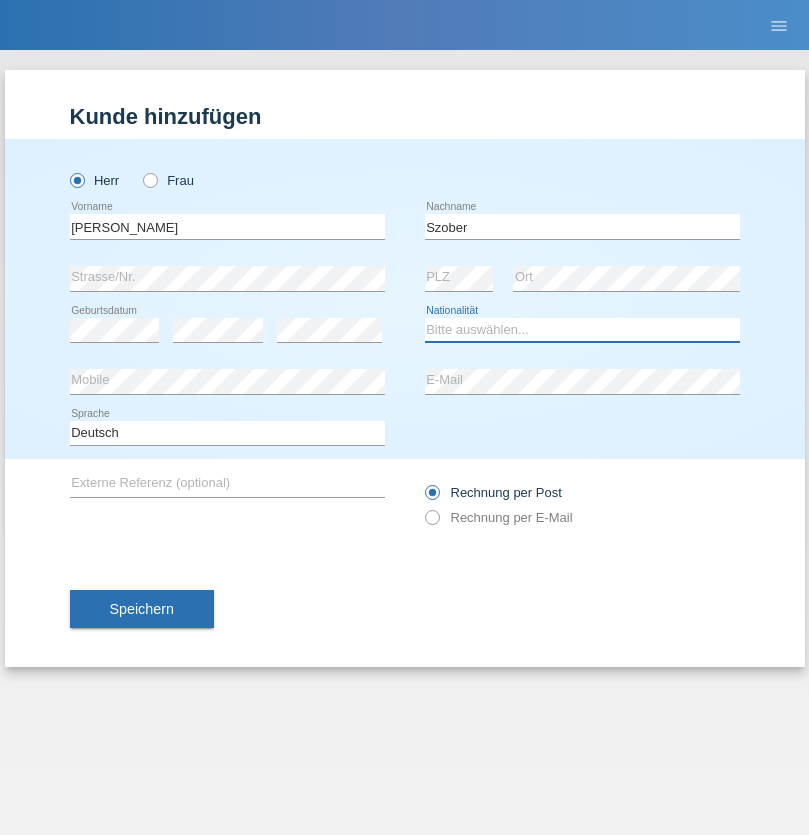select on "PL" 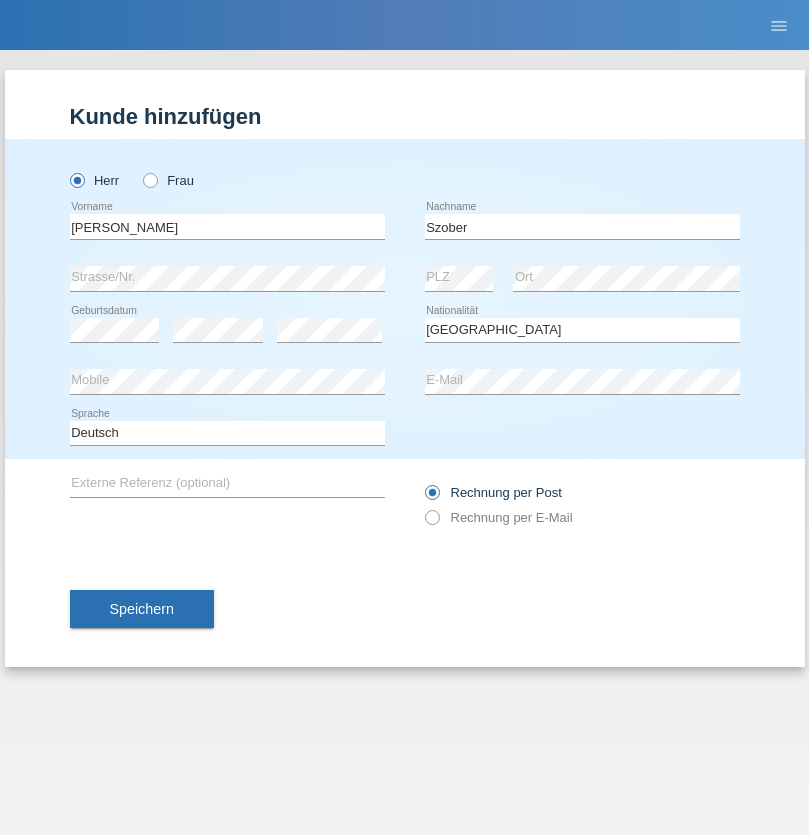 select on "C" 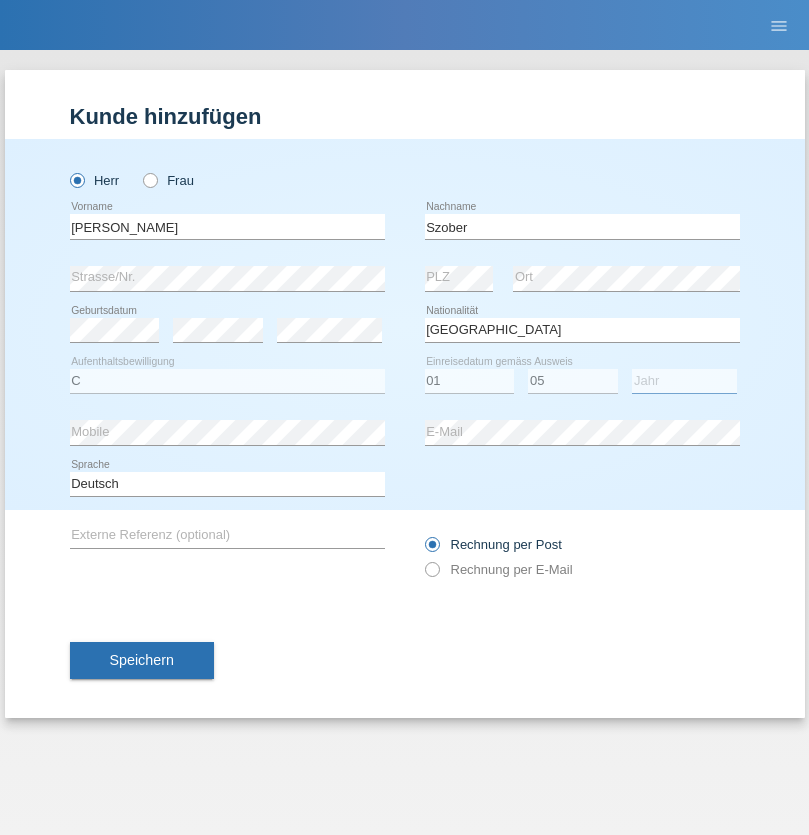 select on "2021" 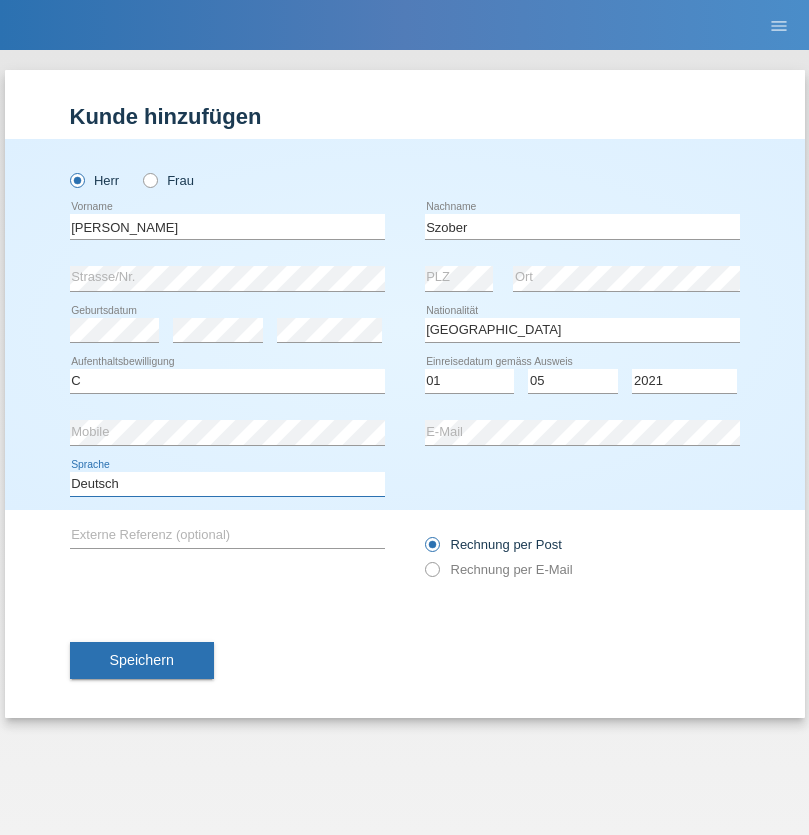 select on "en" 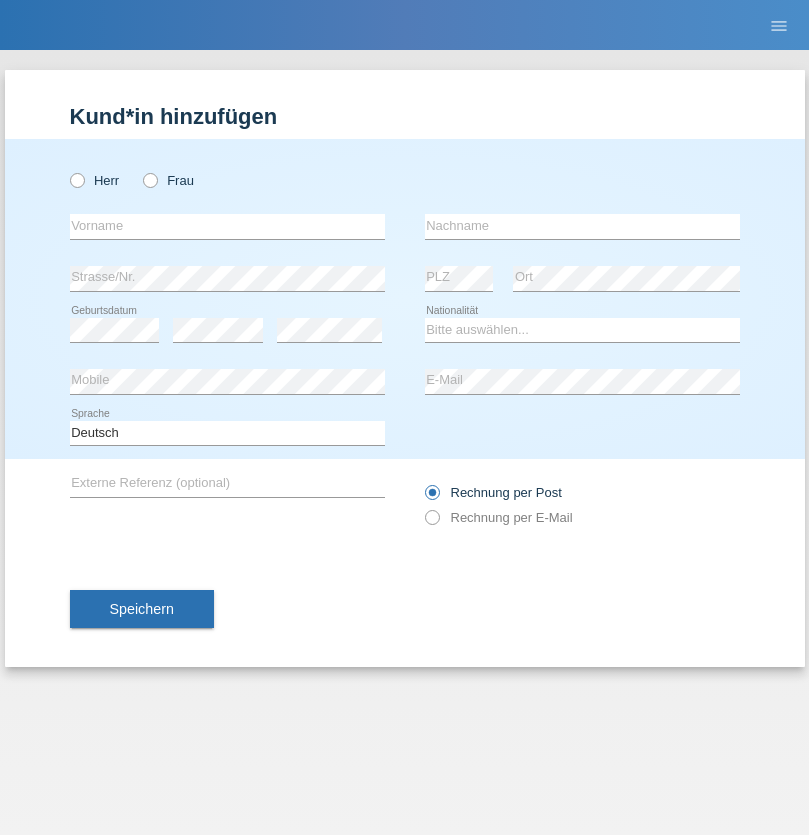 scroll, scrollTop: 0, scrollLeft: 0, axis: both 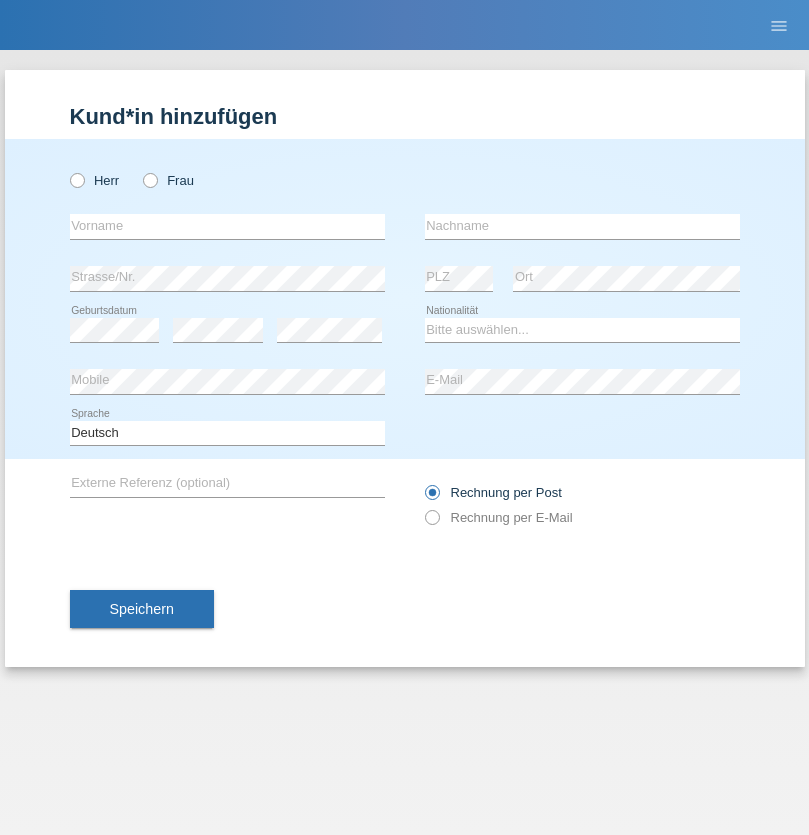 radio on "true" 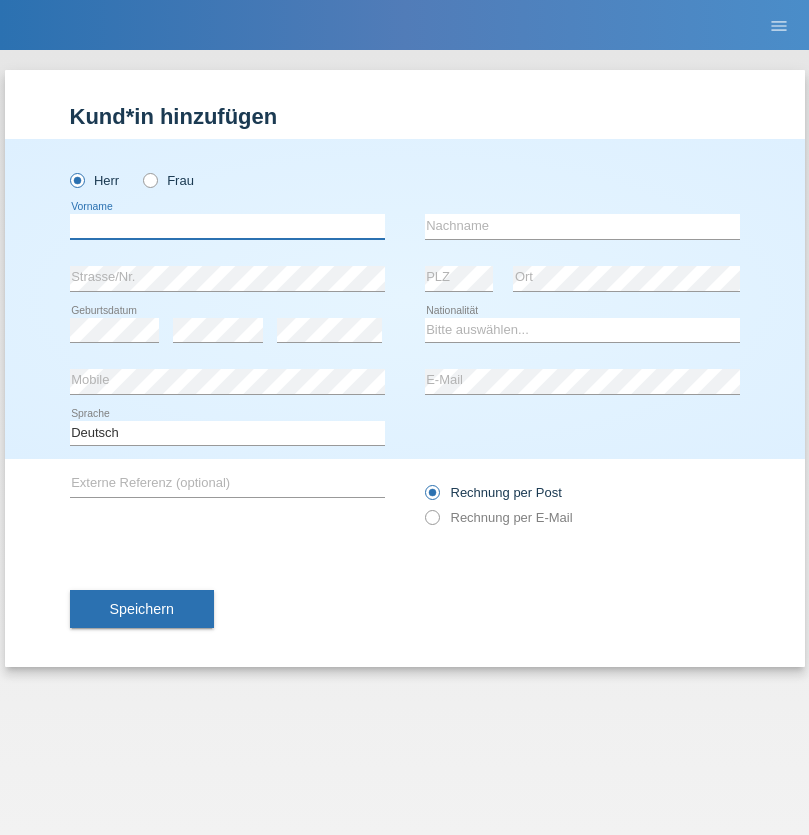 click at bounding box center (227, 226) 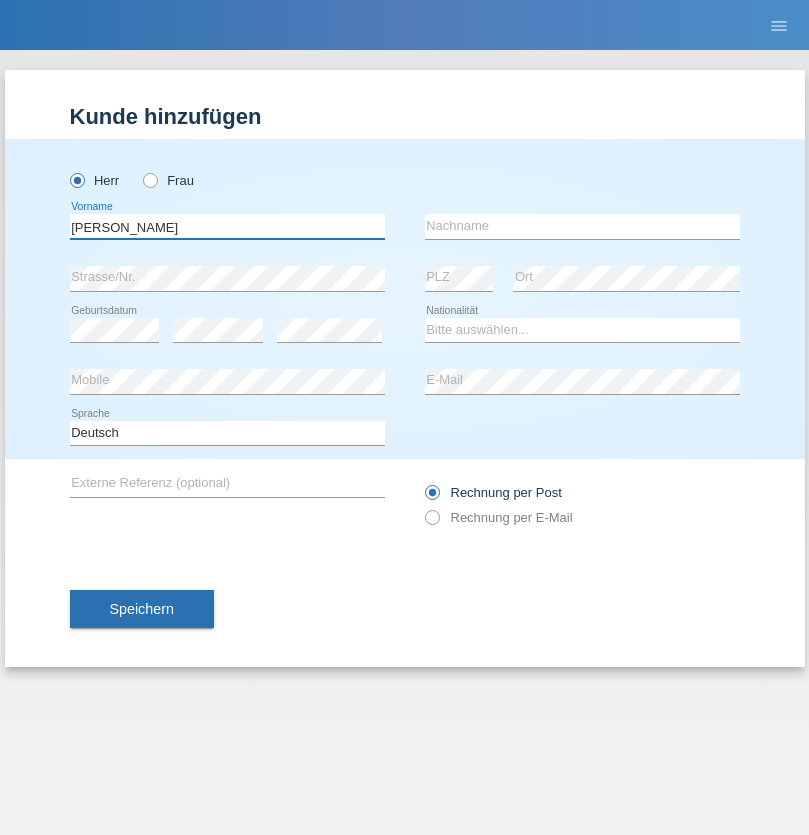 type on "[PERSON_NAME]" 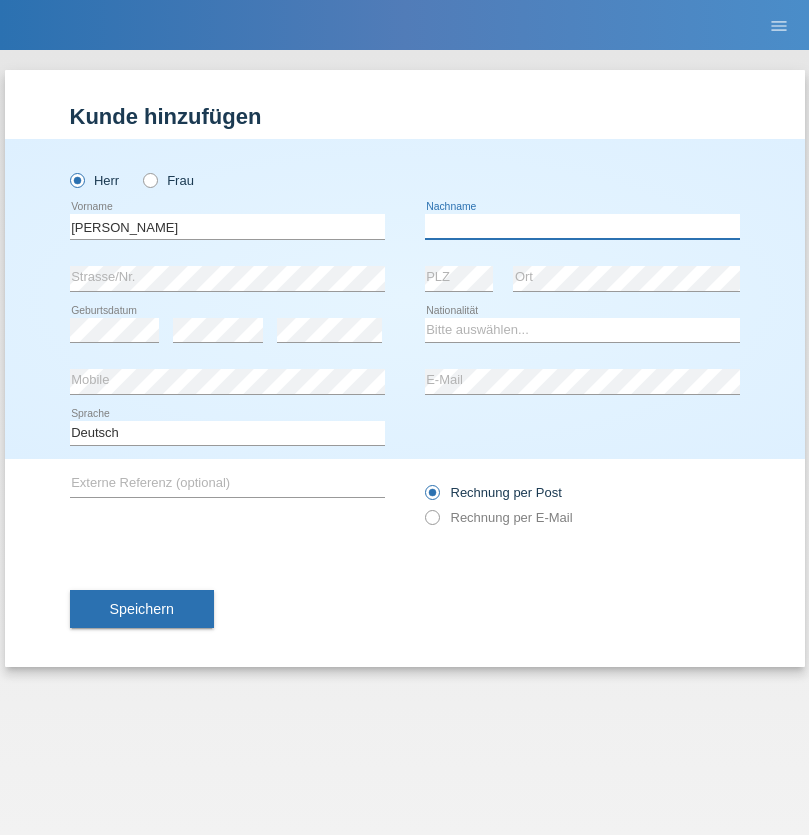 click at bounding box center [582, 226] 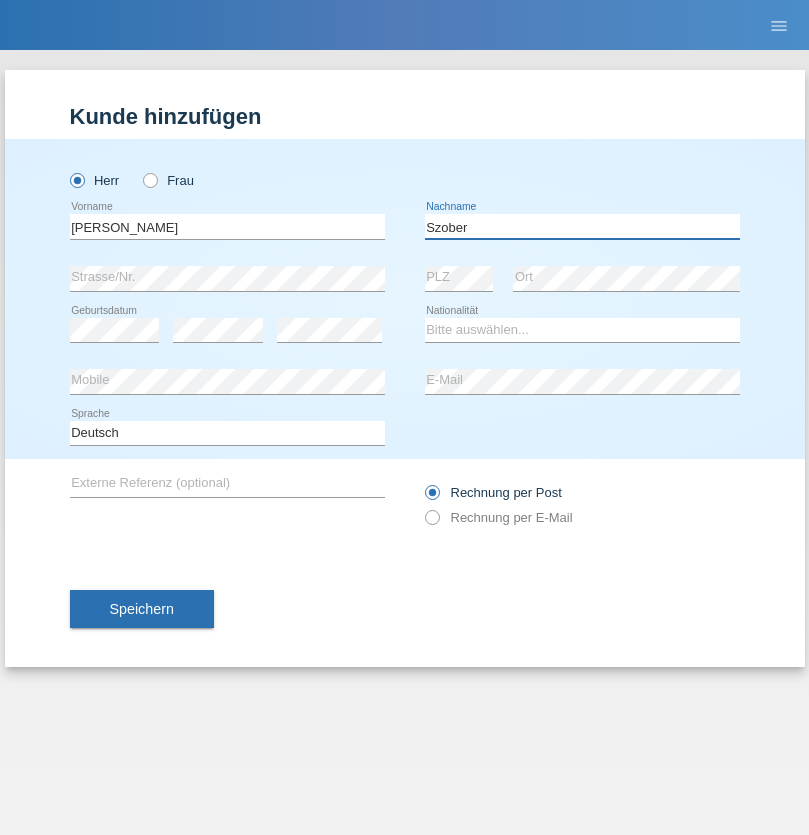 type on "Szober" 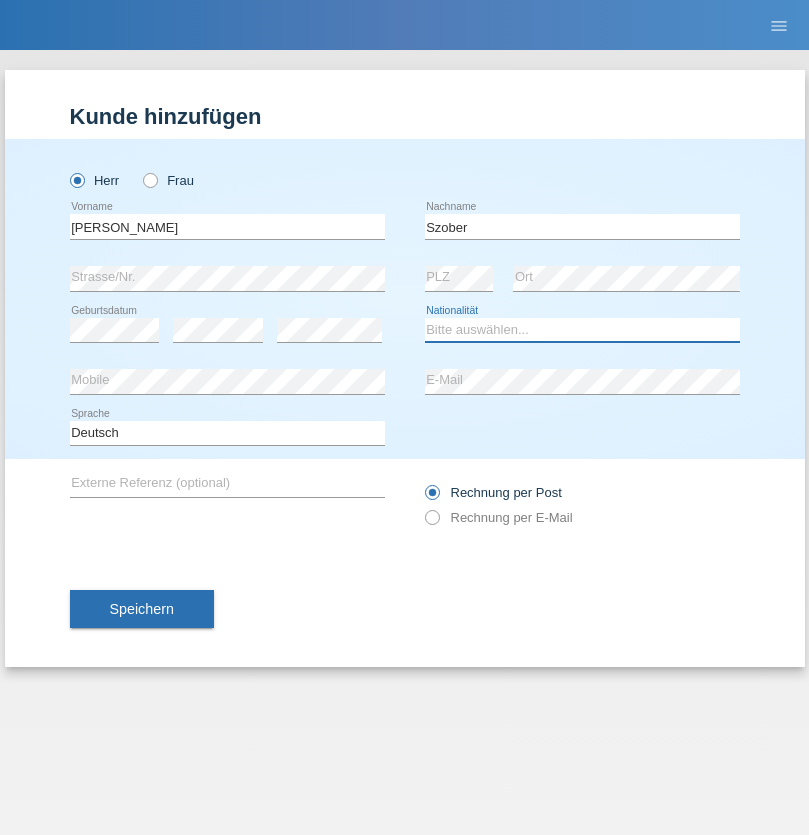 select on "PL" 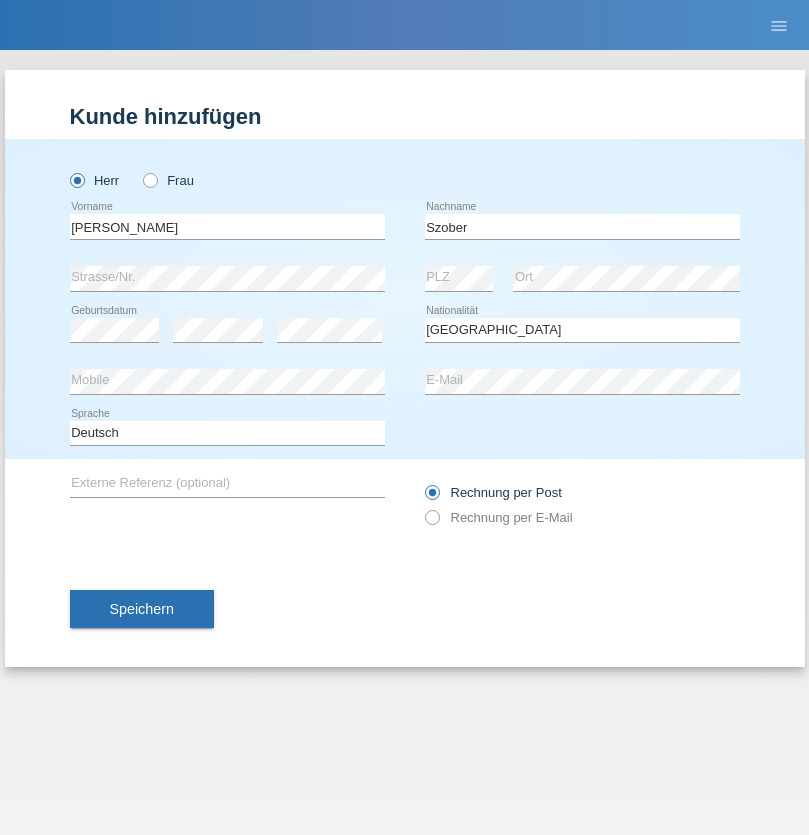 select on "C" 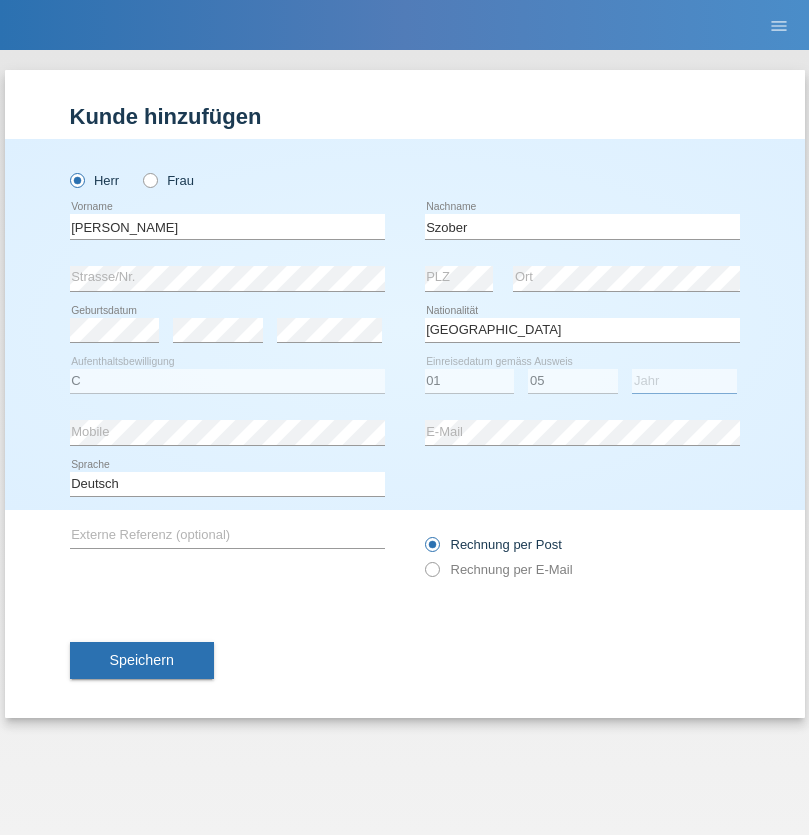 select on "2021" 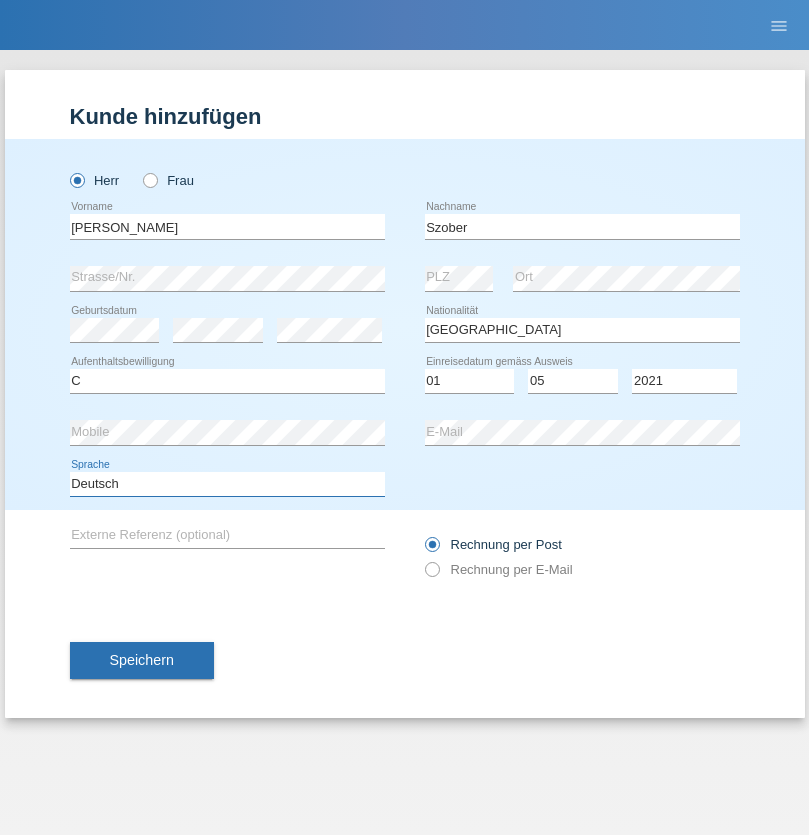 select on "en" 